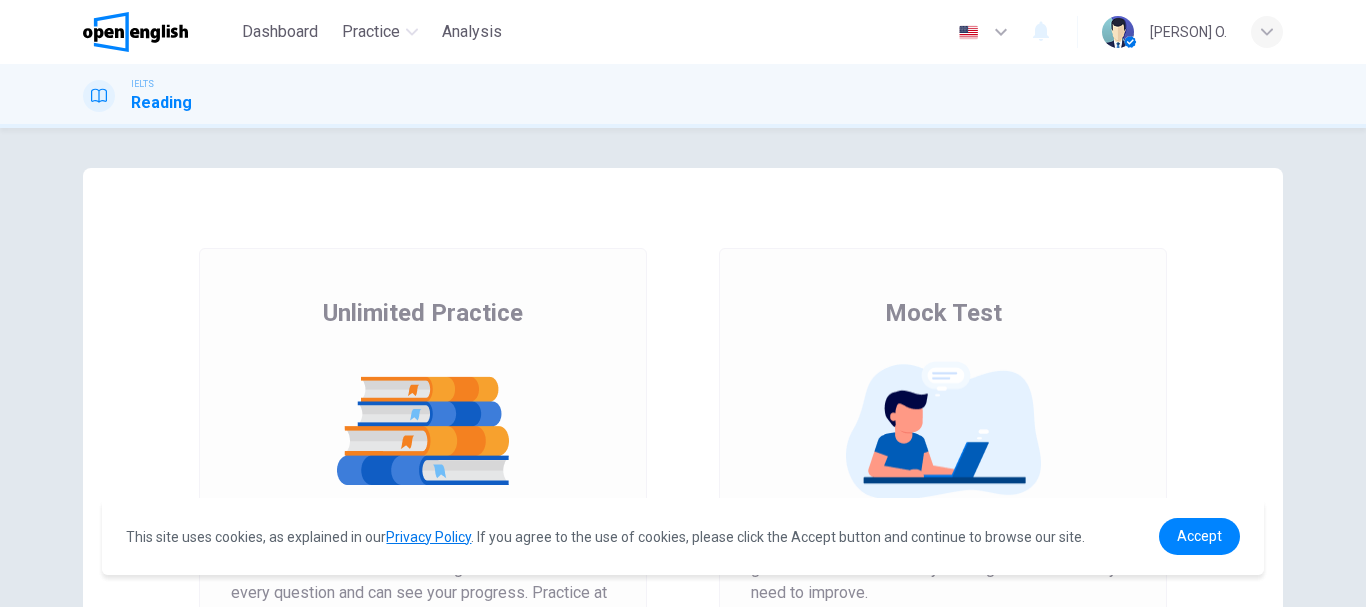 scroll, scrollTop: 0, scrollLeft: 0, axis: both 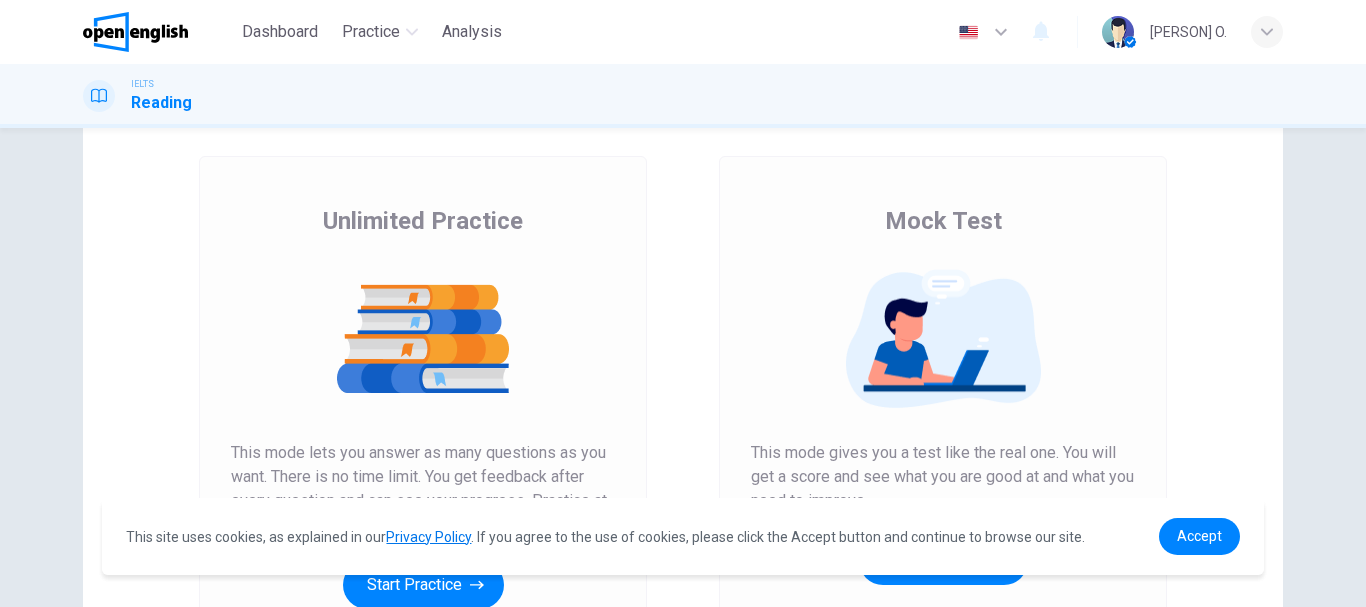 drag, startPoint x: 1007, startPoint y: 222, endPoint x: 865, endPoint y: 217, distance: 142.088 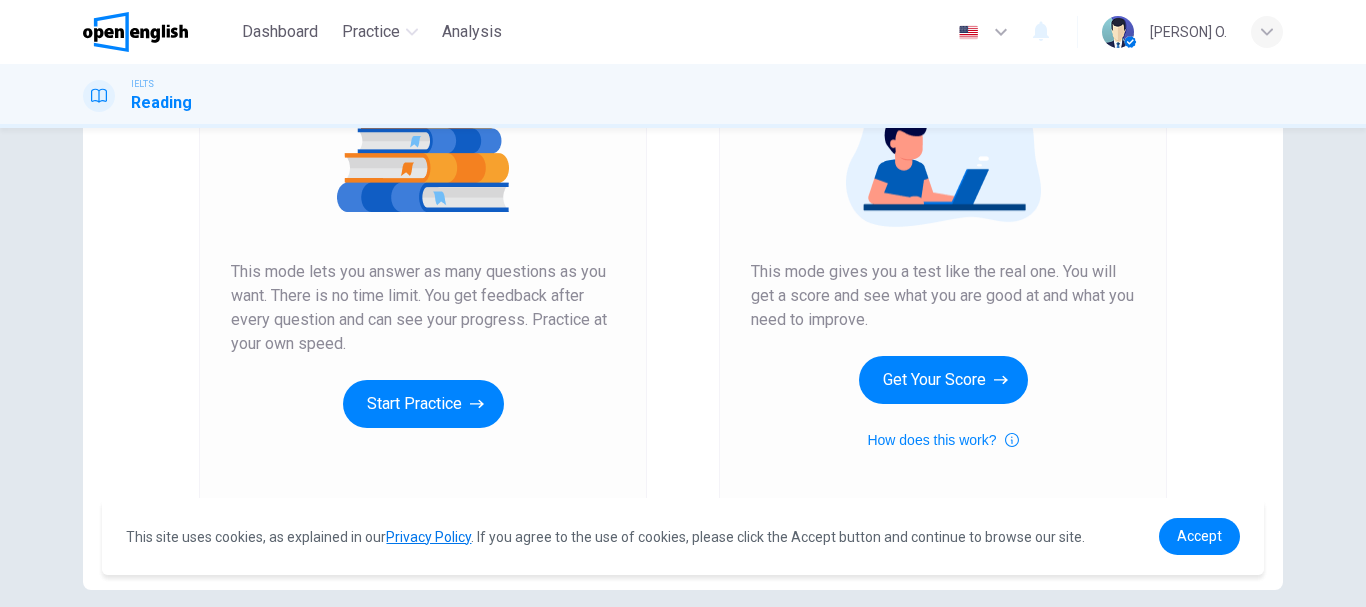 scroll, scrollTop: 277, scrollLeft: 0, axis: vertical 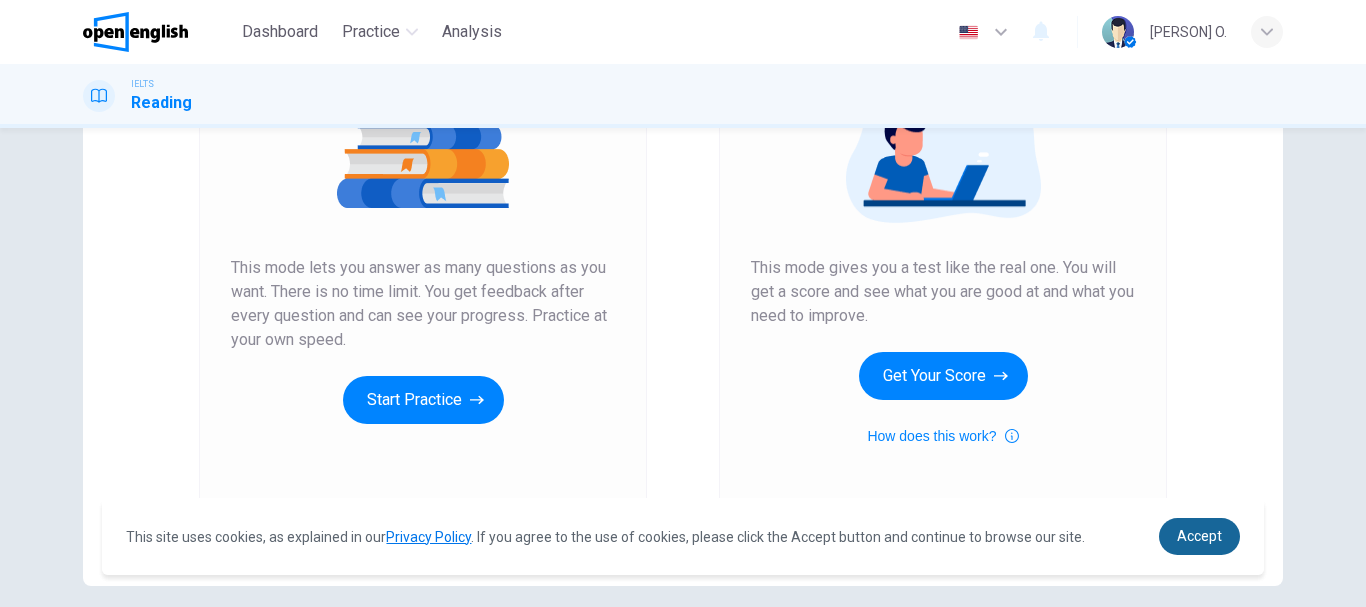 click on "Accept" at bounding box center [1199, 536] 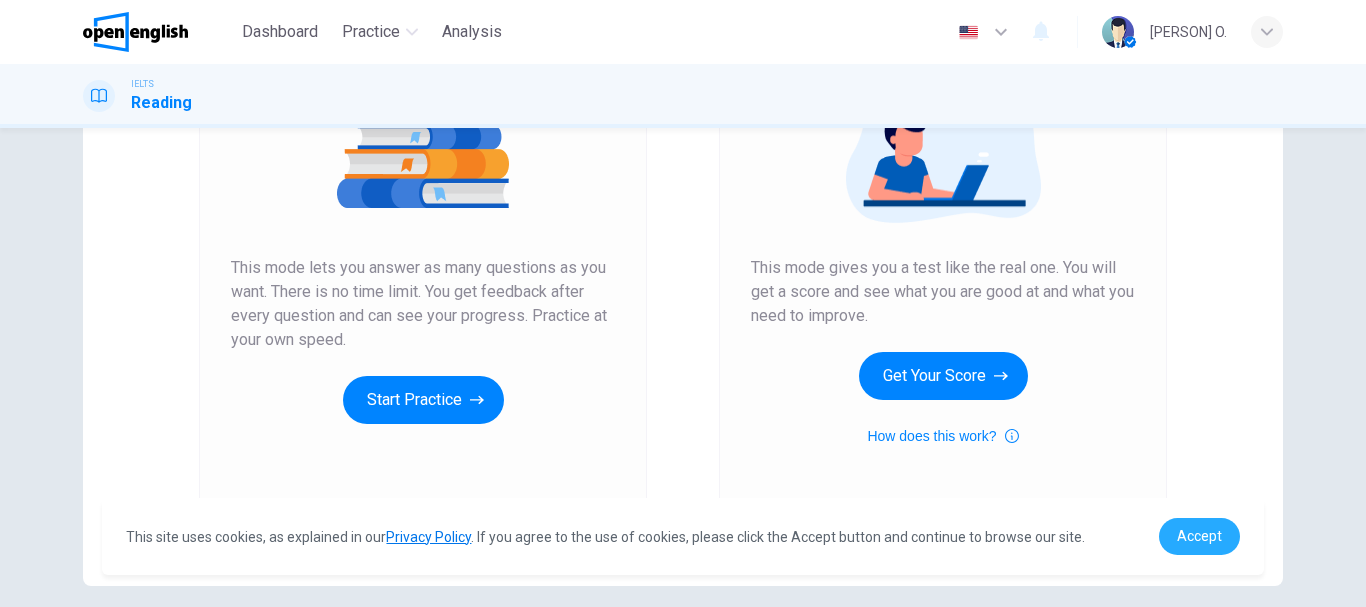click on "Accept" at bounding box center [1199, 536] 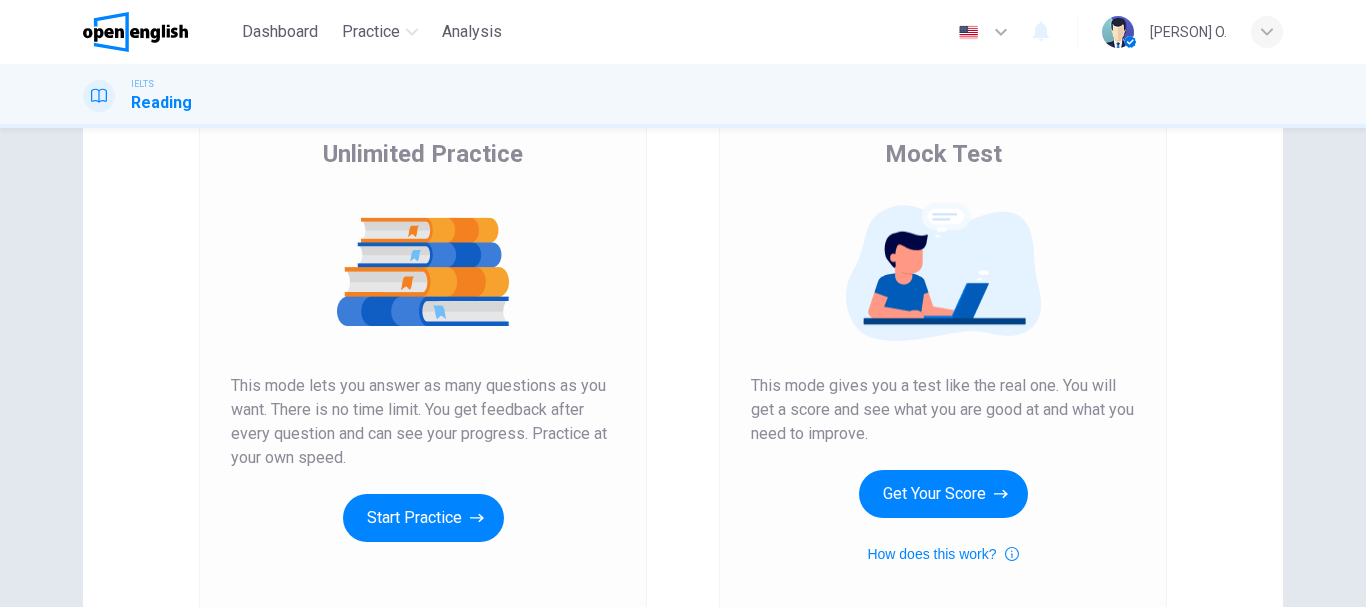 scroll, scrollTop: 146, scrollLeft: 0, axis: vertical 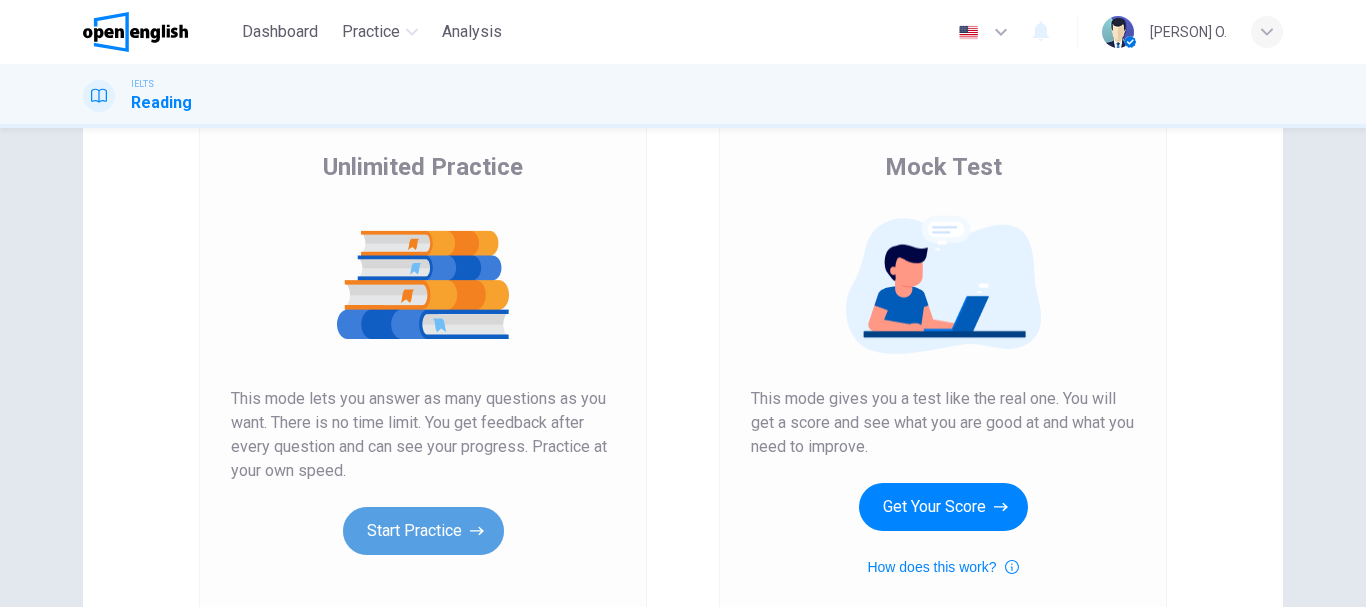 click on "Start Practice" at bounding box center [423, 531] 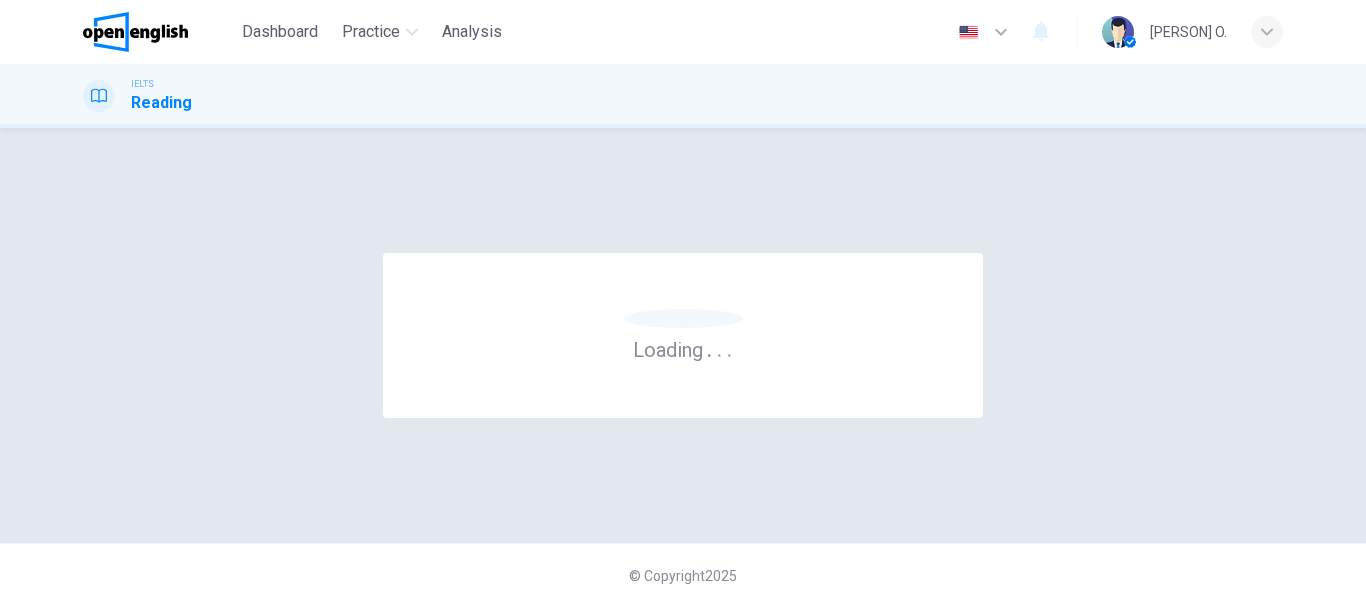 scroll, scrollTop: 0, scrollLeft: 0, axis: both 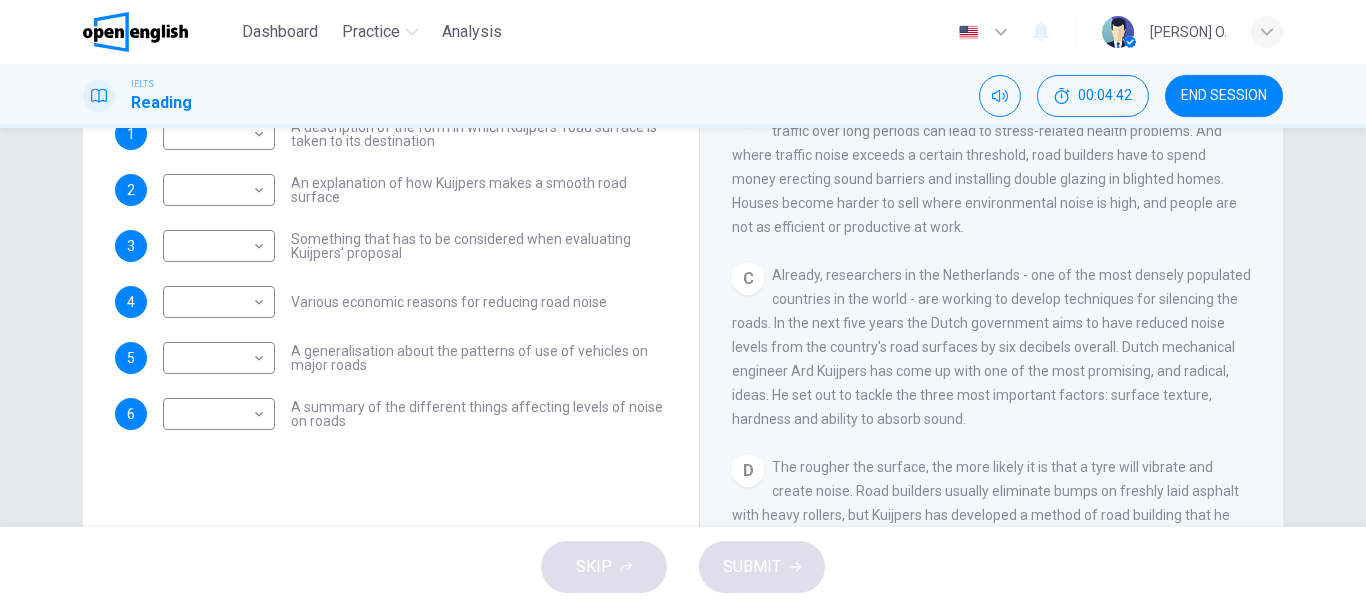 drag, startPoint x: 1355, startPoint y: 327, endPoint x: 1365, endPoint y: 293, distance: 35.44009 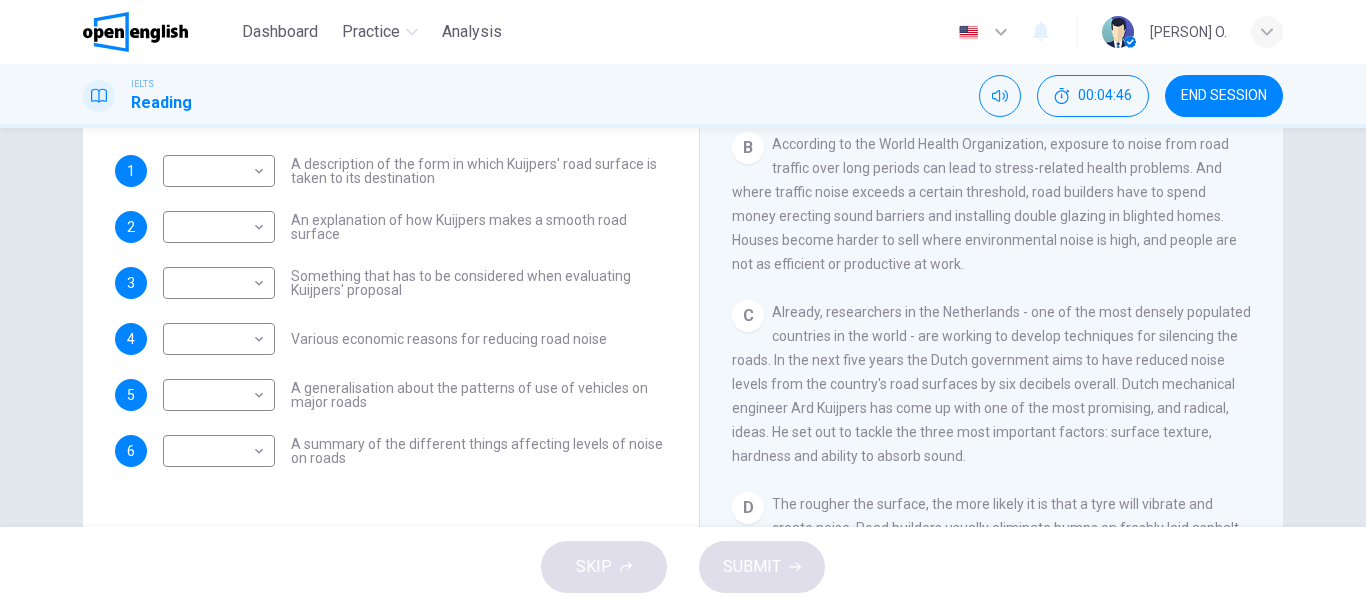 scroll, scrollTop: 277, scrollLeft: 0, axis: vertical 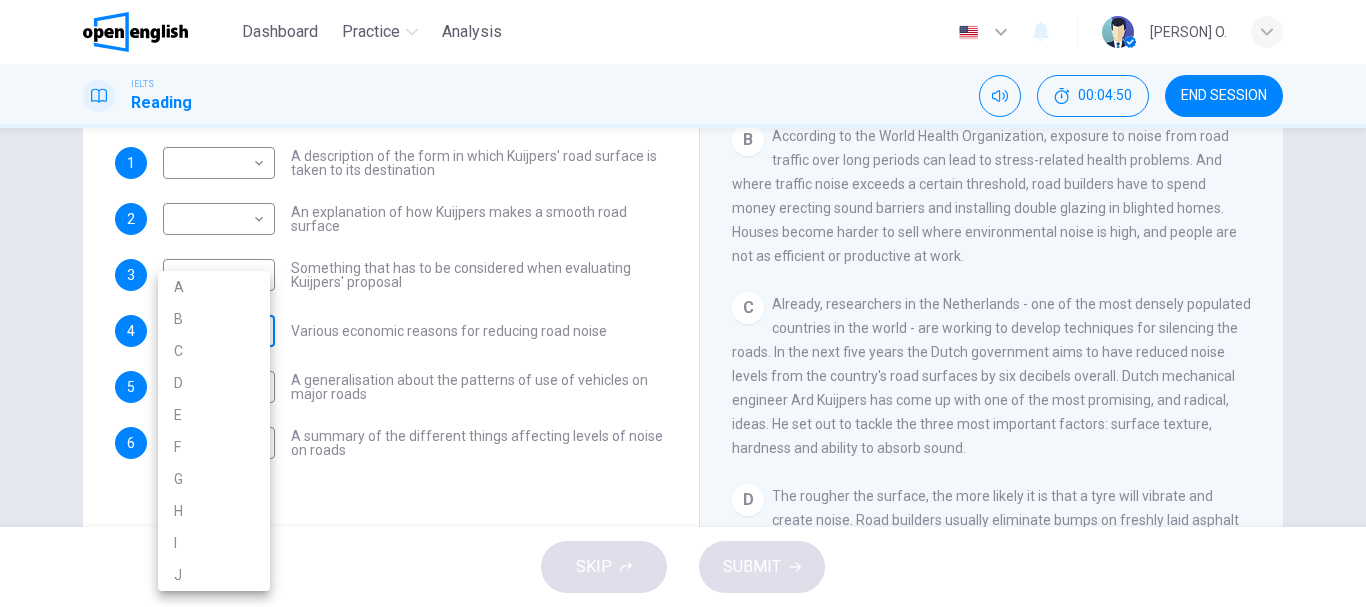 click on "This site uses cookies, as explained in our  Privacy Policy . If you agree to the use of cookies, please click the Accept button and continue to browse our site.   Privacy Policy Accept This site uses cookies, as explained in our  Privacy Policy . If you agree to the use of cookies, please click the Accept button and continue to browse our site.   Privacy Policy Accept This site uses cookies, as explained in our  Privacy Policy . If you agree to the use of cookies, please click the Accept button and continue to browse our site.   Privacy Policy Accept Dashboard Practice Analysis English ** ​ [PERSON] O. IELTS Reading 00:04:50 END SESSION Questions 1 - 6 The Reading Passage has ten paragraphs labelled   A-J .
Which paragraph contains the following information?
Select the correct letter   A-J  in the boxes below. 1 ​ ​ A description of the form in which Kuijpers' road surface is taken to its destination 2 ​ ​ An explanation of how Kuijpers makes a smooth road surface 3 ​ ​ 4 ​ ​ 5 ​ ​ 6" at bounding box center [683, 303] 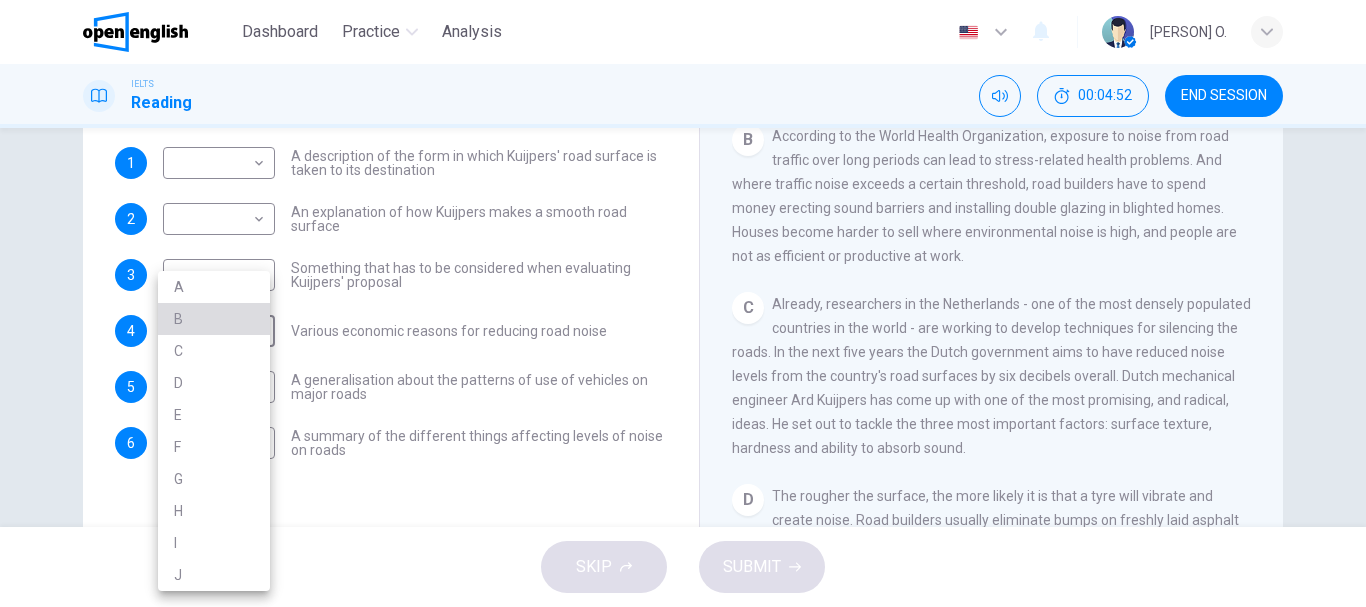 click on "B" at bounding box center (214, 319) 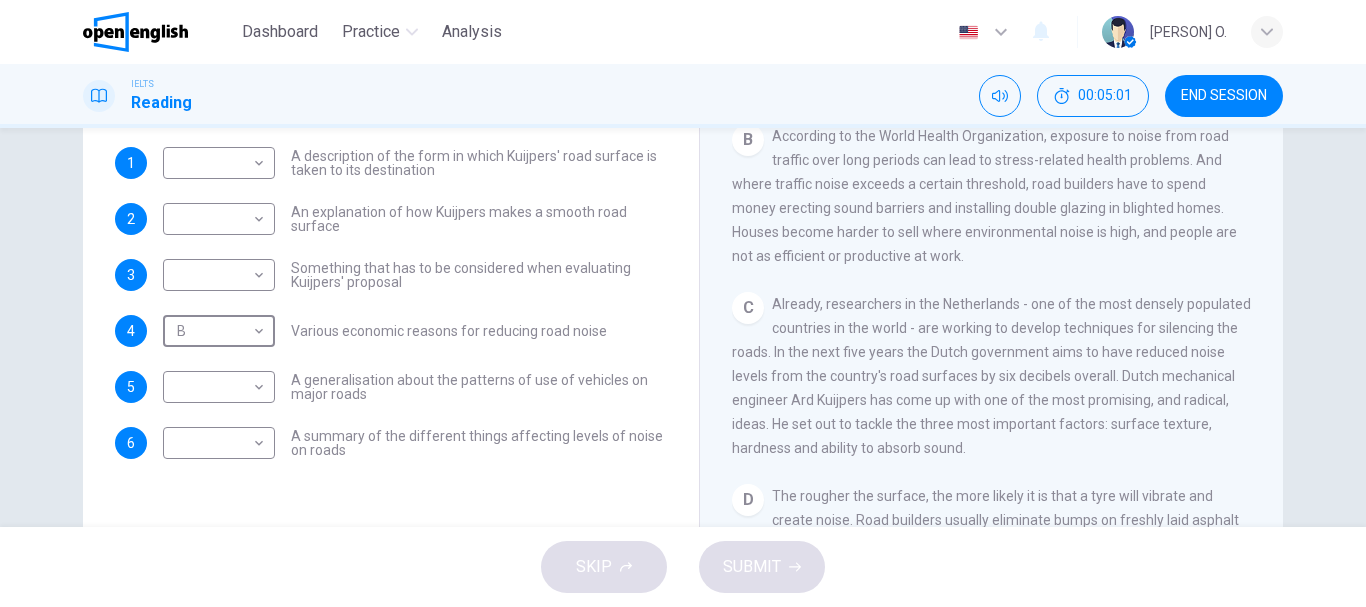 scroll, scrollTop: 0, scrollLeft: 0, axis: both 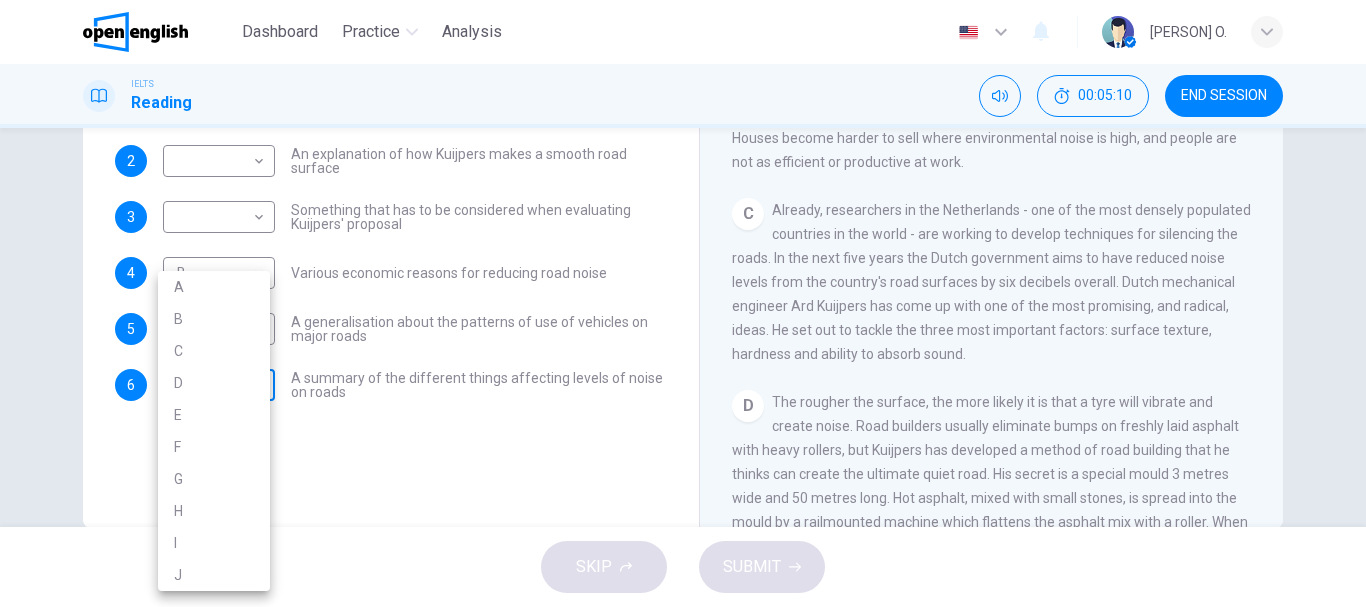 click on "This site uses cookies, as explained in our  Privacy Policy . If you agree to the use of cookies, please click the Accept button and continue to browse our site.   Privacy Policy Accept This site uses cookies, as explained in our  Privacy Policy . If you agree to the use of cookies, please click the Accept button and continue to browse our site.   Privacy Policy Accept This site uses cookies, as explained in our  Privacy Policy . If you agree to the use of cookies, please click the Accept button and continue to browse our site.   Privacy Policy Accept Dashboard Practice Analysis English ** ​ [PERSON] O. IELTS Reading 00:05:10 END SESSION Questions 1 - 6 The Reading Passage has ten paragraphs labelled   A-J .
Which paragraph contains the following information?
Select the correct letter   A-J  in the boxes below. 1 ​ ​ A description of the form in which Kuijpers' road surface is taken to its destination 2 ​ ​ An explanation of how Kuijpers makes a smooth road surface 3 ​ ​ 4 B * ​ 5 ​ ​ 6" at bounding box center [683, 303] 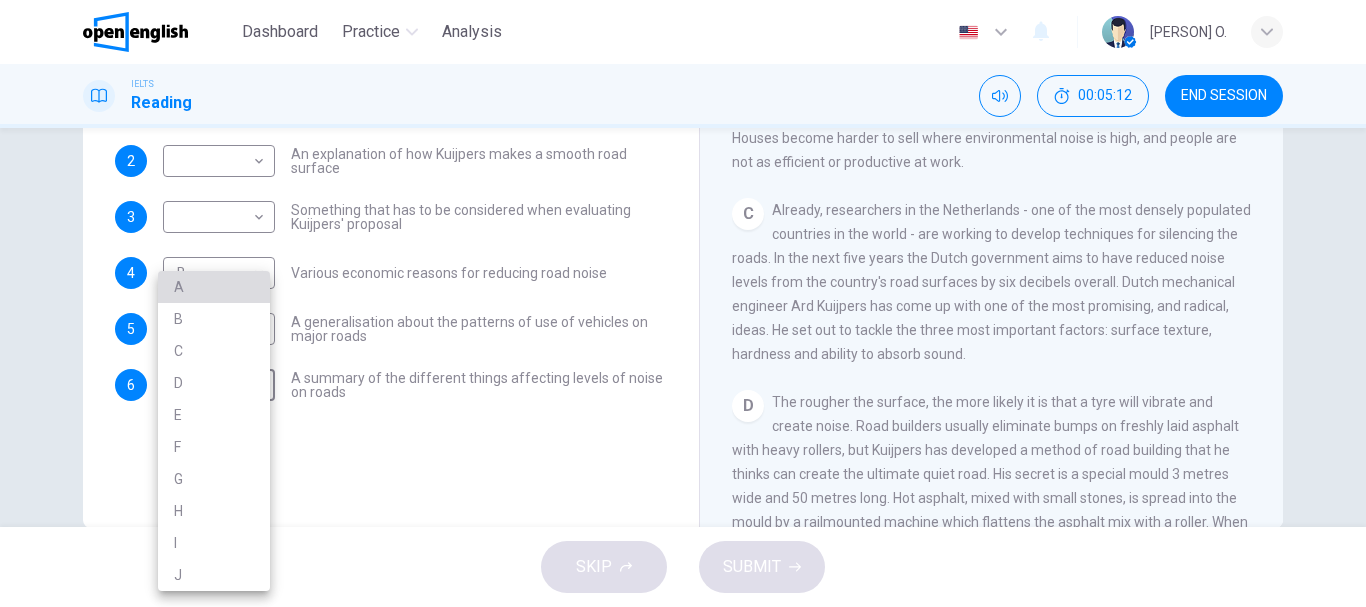 click on "A" at bounding box center [214, 287] 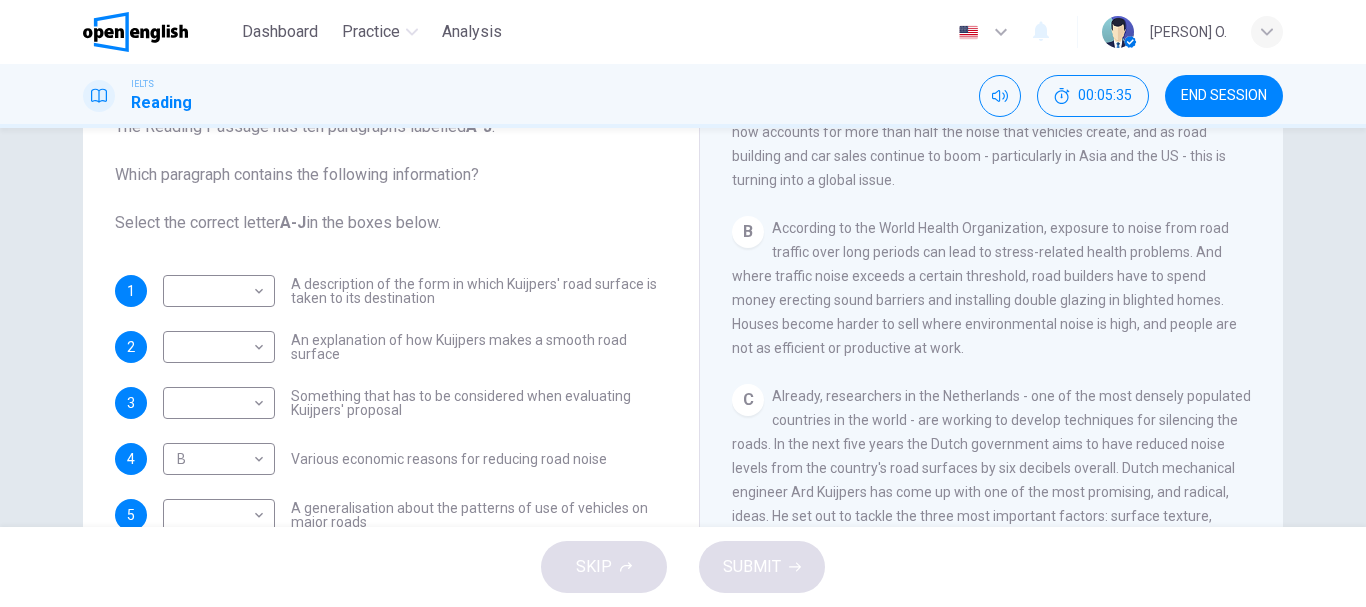 scroll, scrollTop: 0, scrollLeft: 0, axis: both 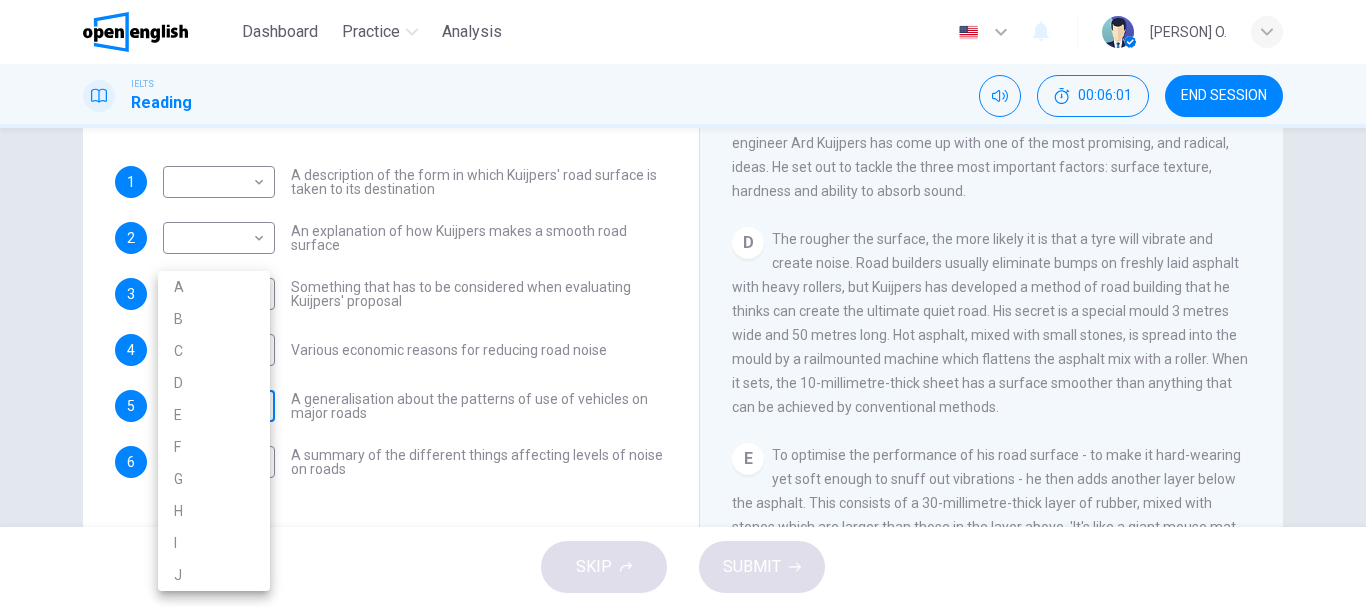 click on "This site uses cookies, as explained in our  Privacy Policy . If you agree to the use of cookies, please click the Accept button and continue to browse our site.   Privacy Policy Accept This site uses cookies, as explained in our  Privacy Policy . If you agree to the use of cookies, please click the Accept button and continue to browse our site.   Privacy Policy Accept This site uses cookies, as explained in our  Privacy Policy . If you agree to the use of cookies, please click the Accept button and continue to browse our site.   Privacy Policy Accept Dashboard Practice Analysis English ** ​ [PERSON] O. IELTS Reading 00:06:01 END SESSION Questions 1 - 6 The Reading Passage has ten paragraphs labelled   A-J .
Which paragraph contains the following information?
Select the correct letter   A-J  in the boxes below. 1 ​ ​ A description of the form in which Kuijpers' road surface is taken to its destination 2 ​ ​ An explanation of how Kuijpers makes a smooth road surface 3 ​ ​ 4 B * ​ 5 ​ ​ 6" at bounding box center [683, 303] 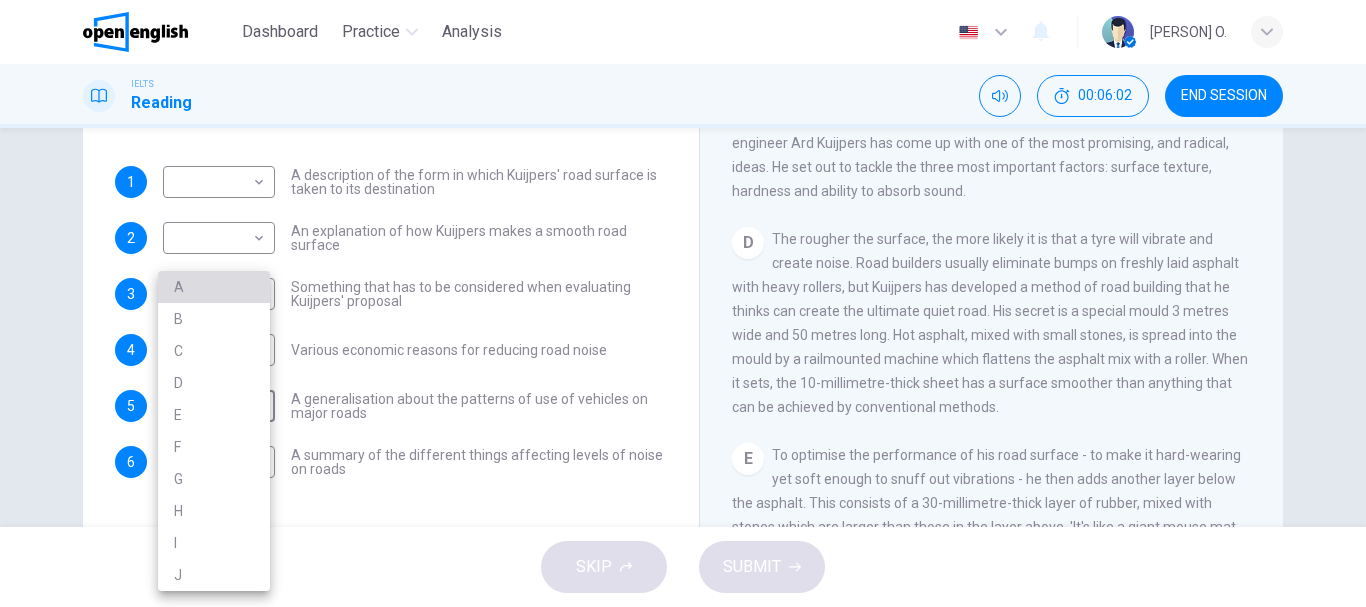 click on "A" at bounding box center (214, 287) 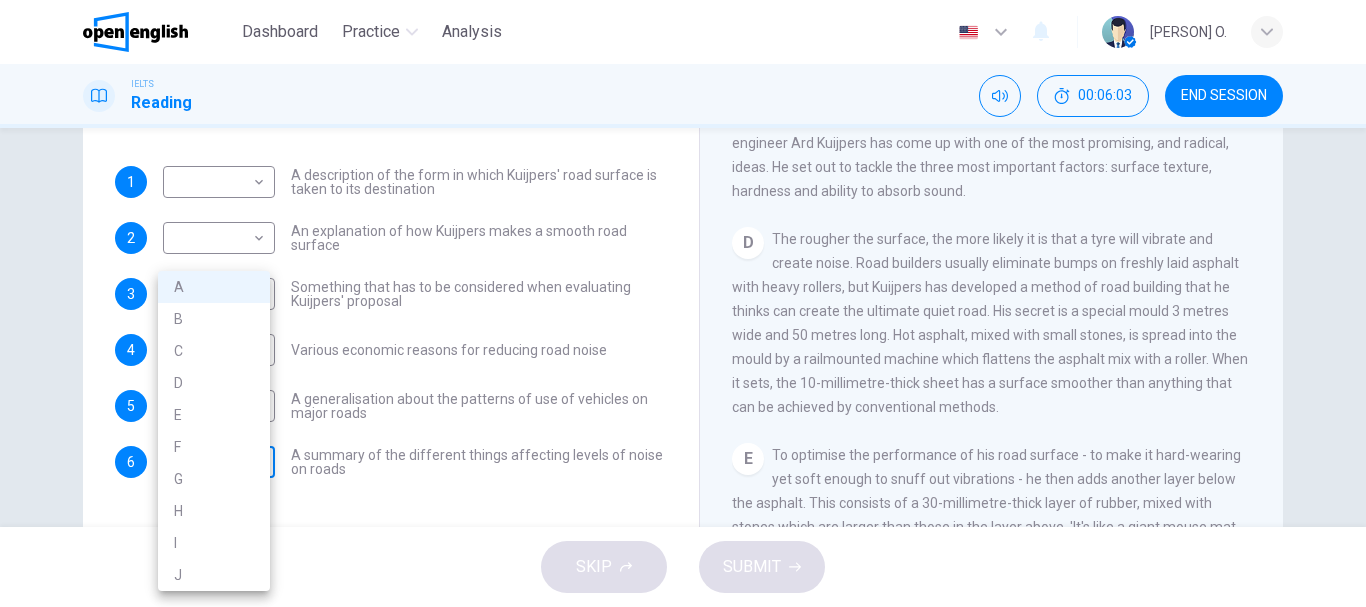 click on "This site uses cookies, as explained in our  Privacy Policy . If you agree to the use of cookies, please click the Accept button and continue to browse our site.   Privacy Policy Accept This site uses cookies, as explained in our  Privacy Policy . If you agree to the use of cookies, please click the Accept button and continue to browse our site.   Privacy Policy Accept This site uses cookies, as explained in our  Privacy Policy . If you agree to the use of cookies, please click the Accept button and continue to browse our site.   Privacy Policy Accept Dashboard Practice Analysis English ** ​ [PERSON] O. IELTS Reading 00:06:03 END SESSION Questions 1 - 6 The Reading Passage has ten paragraphs labelled   A-J .
Which paragraph contains the following information?
Select the correct letter   A-J  in the boxes below. 1 ​ ​ A description of the form in which Kuijpers' road surface is taken to its destination 2 ​ ​ An explanation of how Kuijpers makes a smooth road surface 3 ​ ​ 4 B * ​ 5 A * ​ 6" at bounding box center [683, 303] 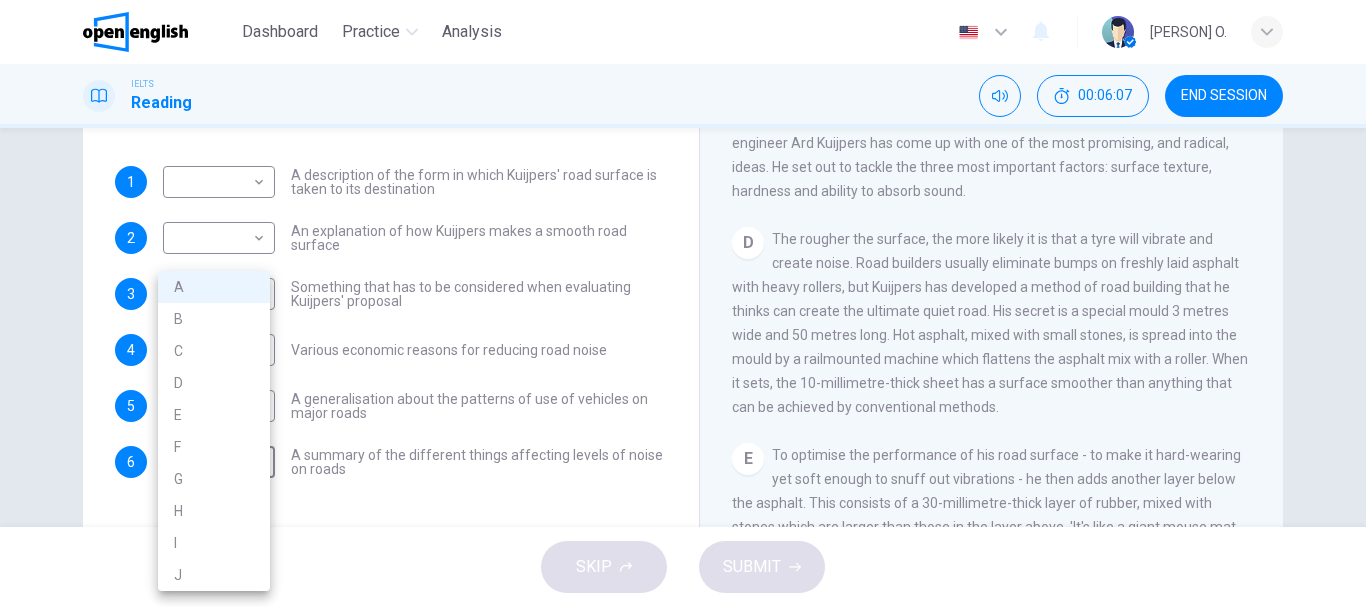 click at bounding box center (683, 303) 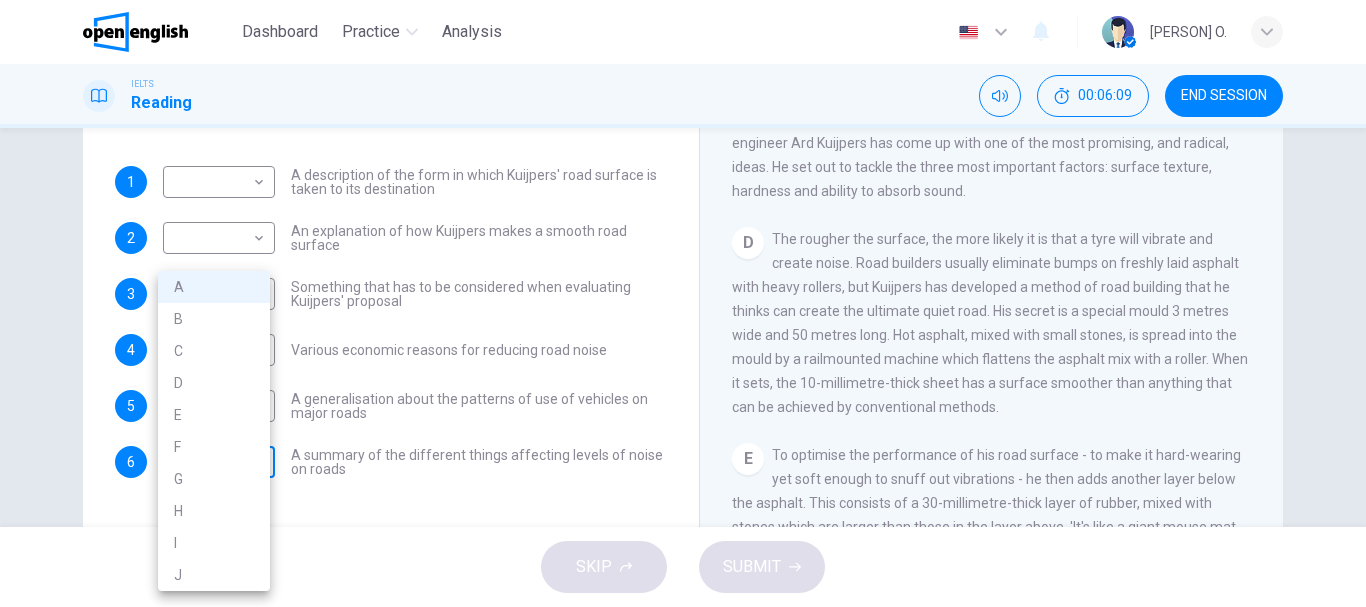 click on "This site uses cookies, as explained in our  Privacy Policy . If you agree to the use of cookies, please click the Accept button and continue to browse our site.   Privacy Policy Accept This site uses cookies, as explained in our  Privacy Policy . If you agree to the use of cookies, please click the Accept button and continue to browse our site.   Privacy Policy Accept This site uses cookies, as explained in our  Privacy Policy . If you agree to the use of cookies, please click the Accept button and continue to browse our site.   Privacy Policy Accept Dashboard Practice Analysis English ** ​ [PERSON] O. IELTS Reading 00:06:09 END SESSION Questions 1 - 6 The Reading Passage has ten paragraphs labelled   A-J .
Which paragraph contains the following information?
Select the correct letter   A-J  in the boxes below. 1 ​ ​ A description of the form in which Kuijpers' road surface is taken to its destination 2 ​ ​ An explanation of how Kuijpers makes a smooth road surface 3 ​ ​ 4 B * ​ 5 A * ​ 6" at bounding box center [683, 303] 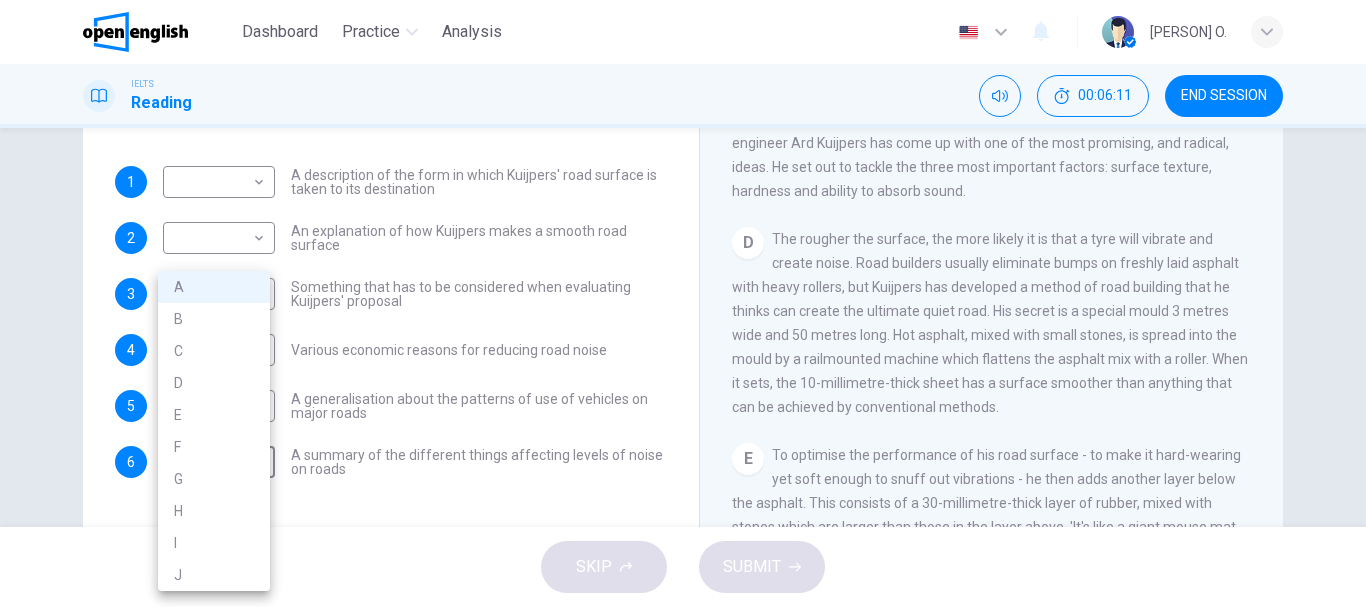 type 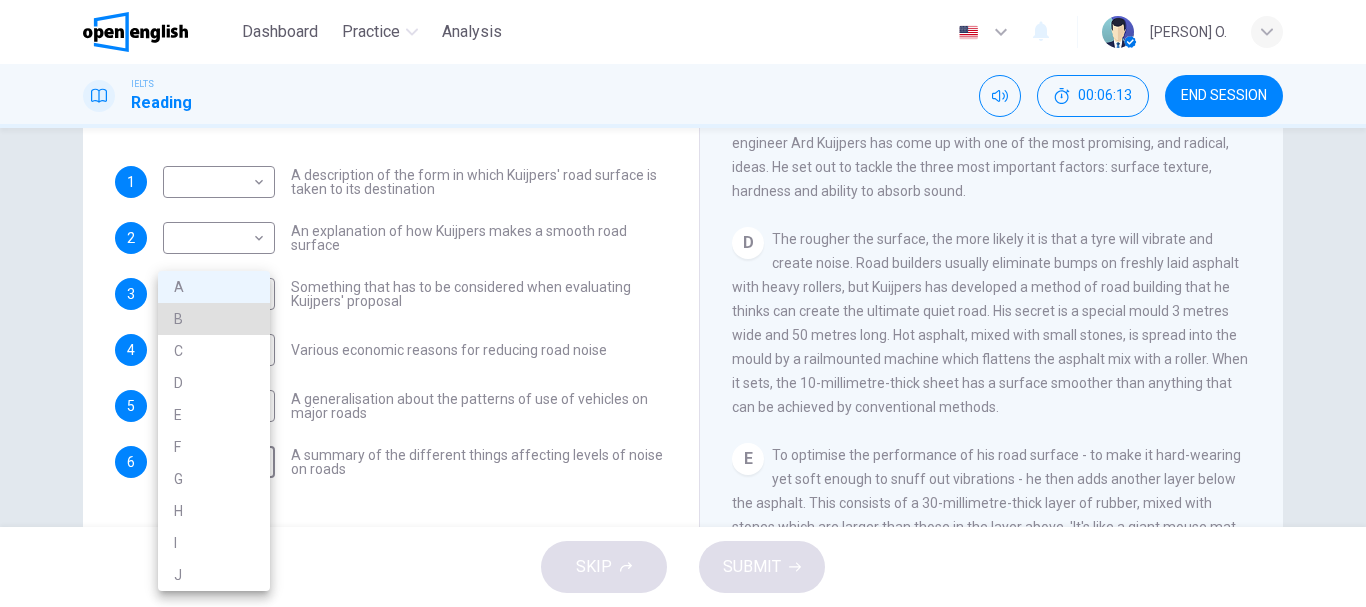 type 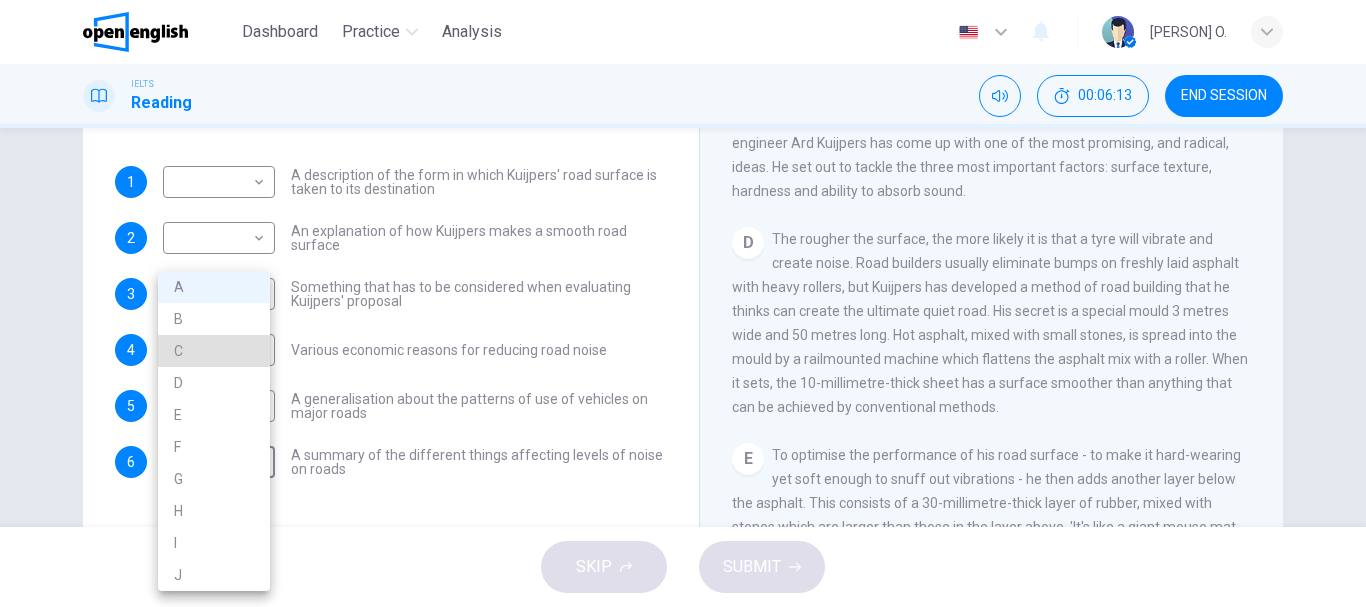 type 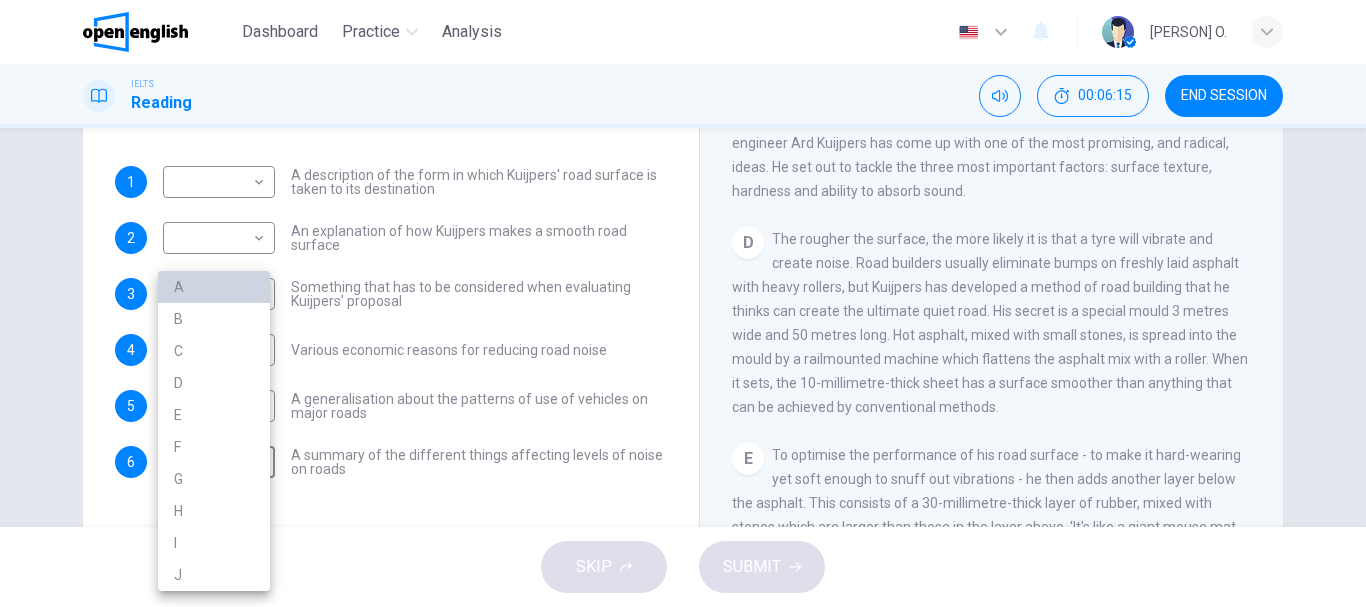 click on "A" at bounding box center (214, 287) 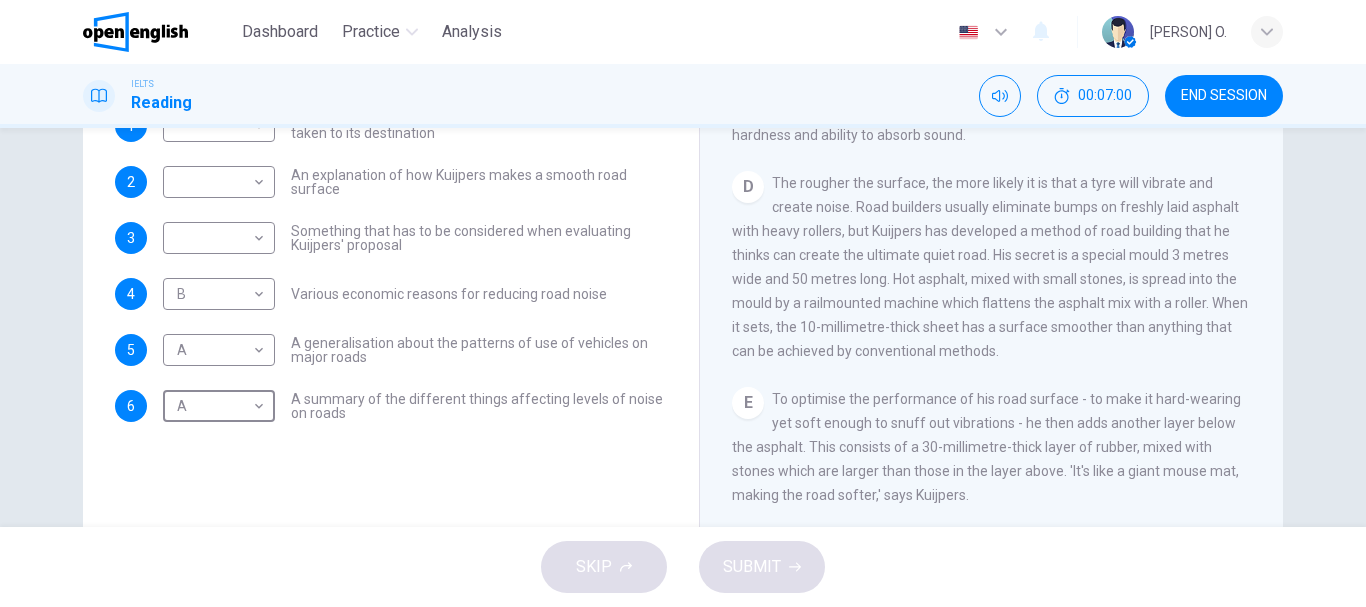 scroll, scrollTop: 316, scrollLeft: 0, axis: vertical 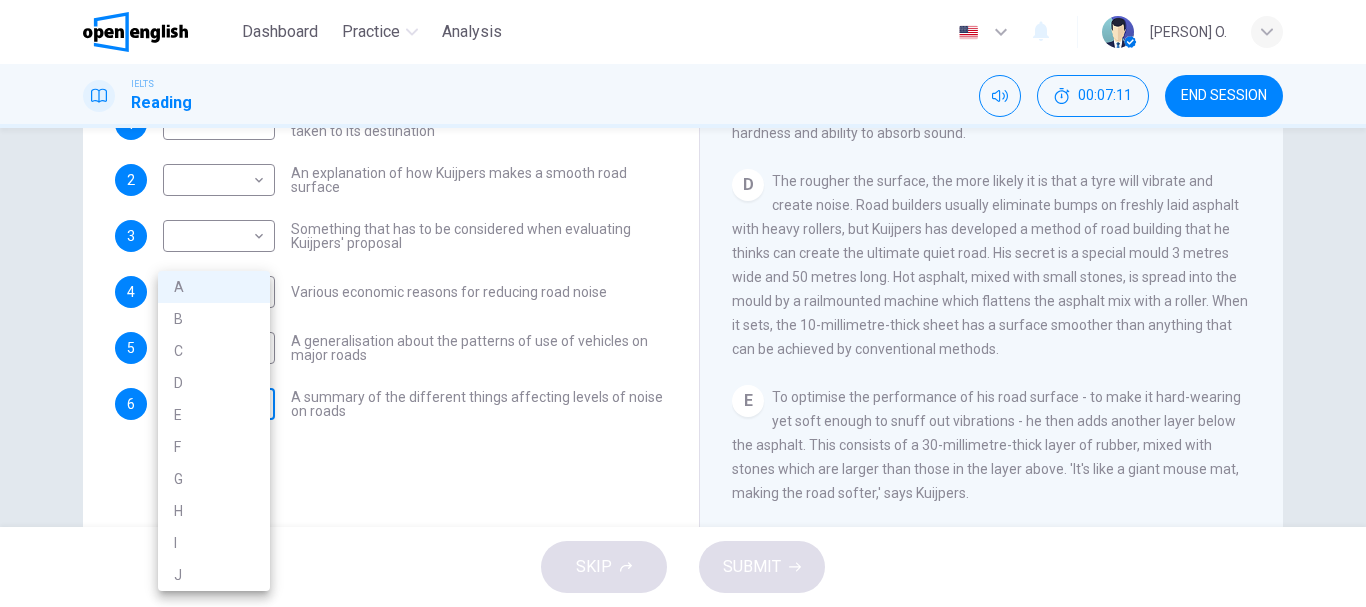click on "This site uses cookies, as explained in our  Privacy Policy . If you agree to the use of cookies, please click the Accept button and continue to browse our site.   Privacy Policy Accept This site uses cookies, as explained in our  Privacy Policy . If you agree to the use of cookies, please click the Accept button and continue to browse our site.   Privacy Policy Accept This site uses cookies, as explained in our  Privacy Policy . If you agree to the use of cookies, please click the Accept button and continue to browse our site.   Privacy Policy Accept Dashboard Practice Analysis English ** ​ [PERSON] O. IELTS Reading 00:07:11 END SESSION Questions 1 - 6 The Reading Passage has ten paragraphs labelled   A-J .
Which paragraph contains the following information?
Select the correct letter   A-J  in the boxes below. 1 ​ ​ A description of the form in which Kuijpers' road surface is taken to its destination 2 ​ ​ An explanation of how Kuijpers makes a smooth road surface 3 ​ ​ 4 B * ​ 5 A * ​ 6" at bounding box center (683, 303) 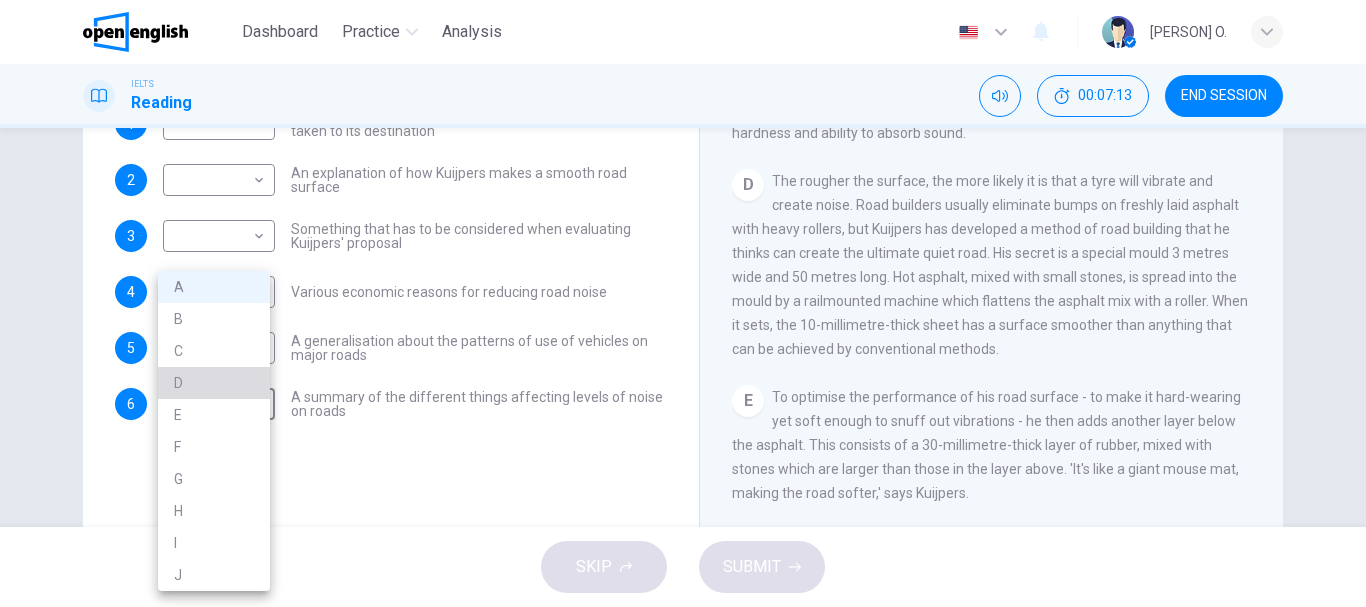 click on "D" at bounding box center [214, 383] 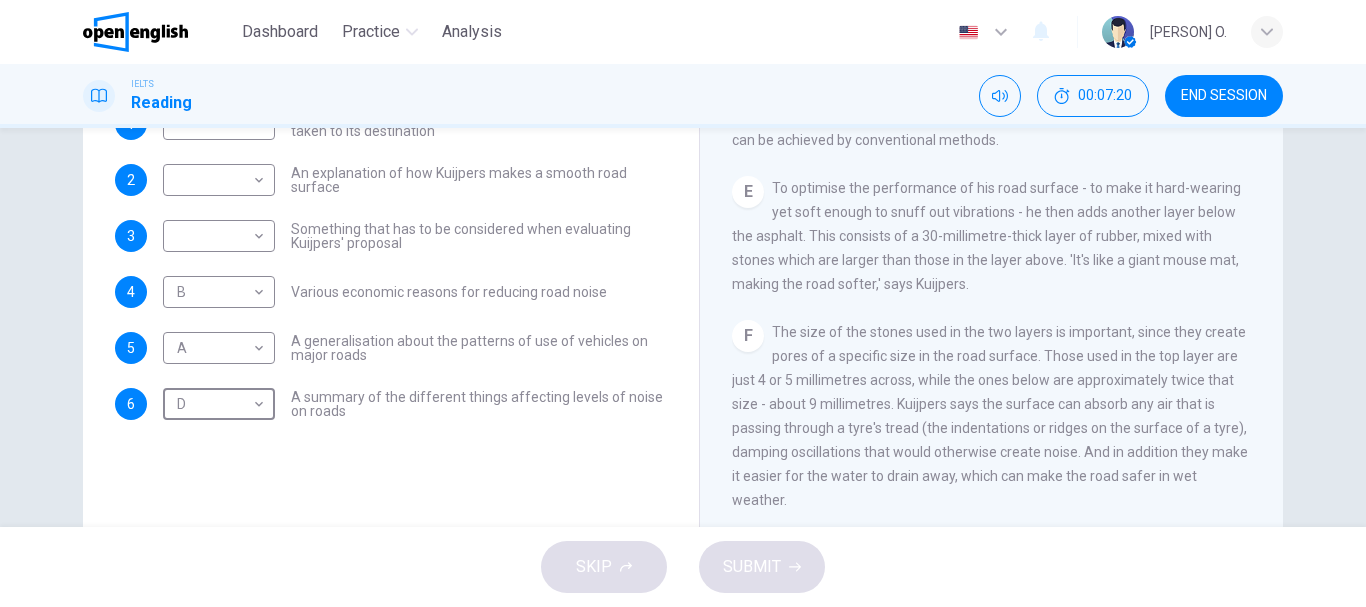 scroll, scrollTop: 921, scrollLeft: 0, axis: vertical 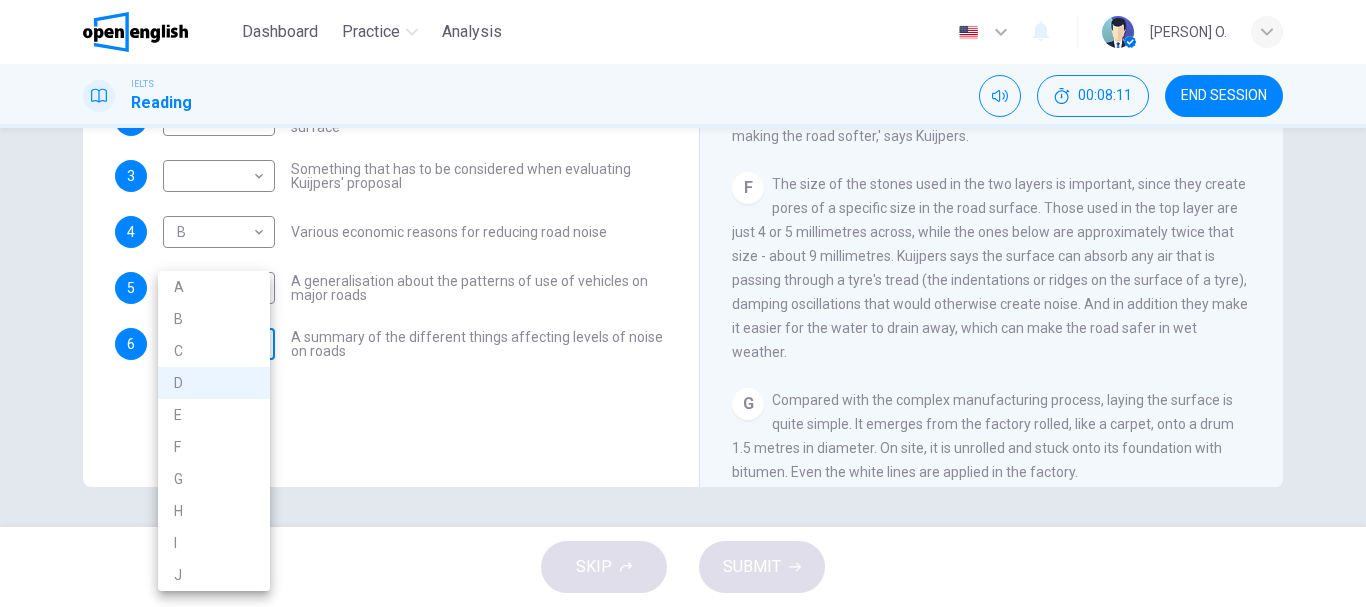 click on "This site uses cookies, as explained in our  Privacy Policy . If you agree to the use of cookies, please click the Accept button and continue to browse our site.   Privacy Policy Accept This site uses cookies, as explained in our  Privacy Policy . If you agree to the use of cookies, please click the Accept button and continue to browse our site.   Privacy Policy Accept This site uses cookies, as explained in our  Privacy Policy . If you agree to the use of cookies, please click the Accept button and continue to browse our site.   Privacy Policy Accept Dashboard Practice Analysis English ** ​ [PERSON] O. IELTS Reading 00:08:11 END SESSION Questions 1 - 6 The Reading Passage has ten paragraphs labelled   A-J .
Which paragraph contains the following information?
Select the correct letter   A-J  in the boxes below. 1 ​ ​ A description of the form in which Kuijpers' road surface is taken to its destination 2 ​ ​ An explanation of how Kuijpers makes a smooth road surface 3 ​ ​ 4 B * ​ 5 A * ​ 6" at bounding box center (683, 303) 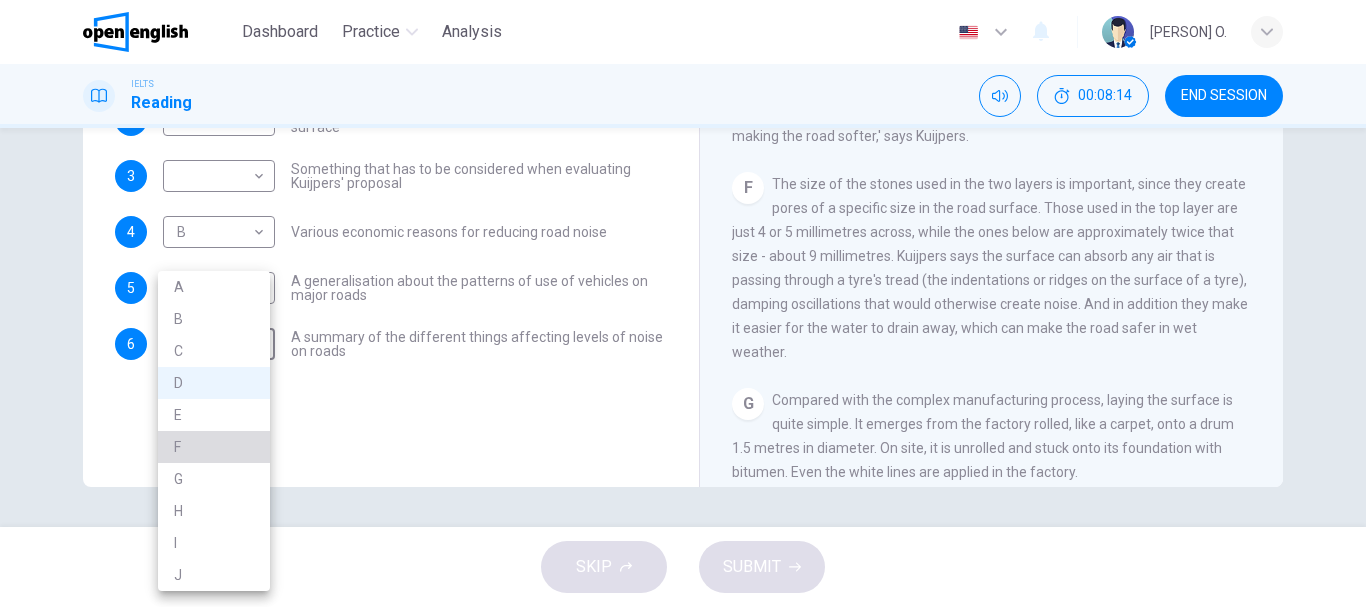 click on "F" at bounding box center (214, 447) 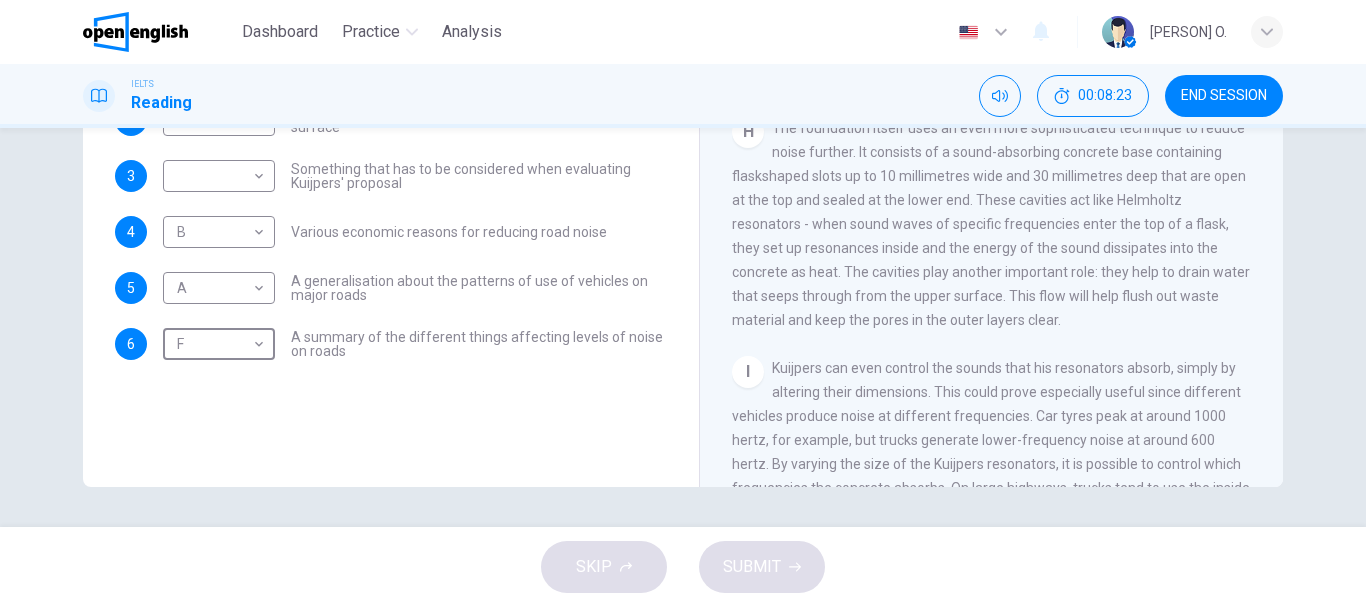 scroll, scrollTop: 1425, scrollLeft: 0, axis: vertical 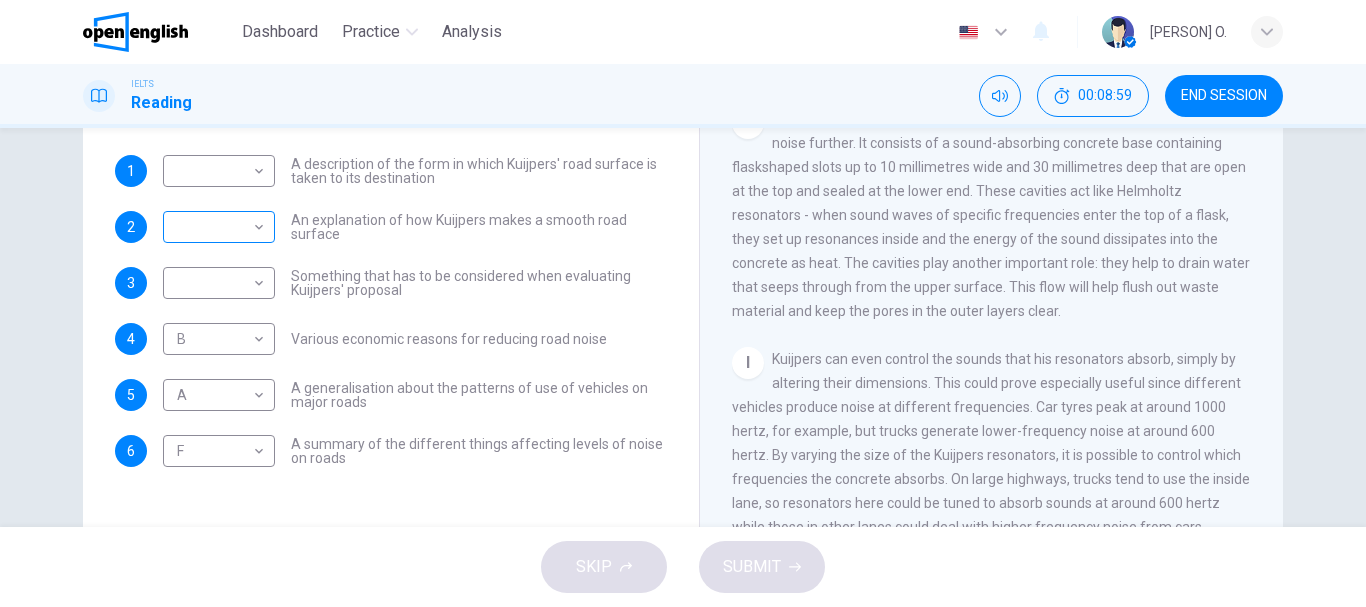 drag, startPoint x: 316, startPoint y: 274, endPoint x: 197, endPoint y: 227, distance: 127.9453 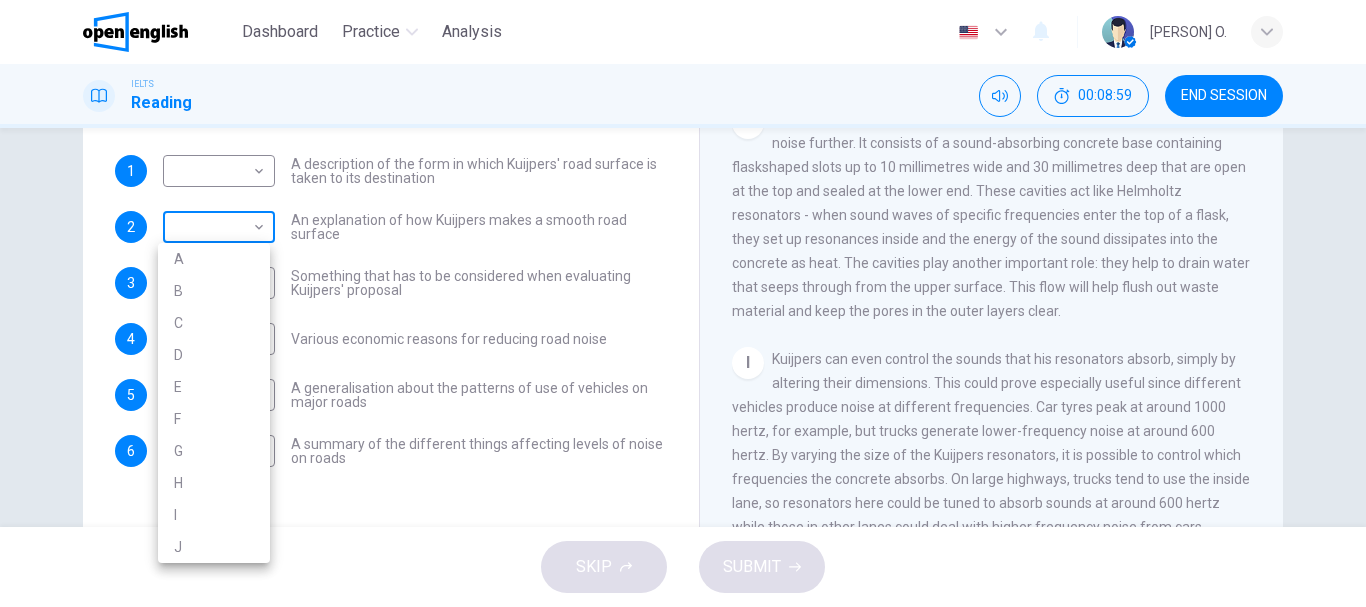 click on "This site uses cookies, as explained in our  Privacy Policy . If you agree to the use of cookies, please click the Accept button and continue to browse our site.   Privacy Policy Accept This site uses cookies, as explained in our  Privacy Policy . If you agree to the use of cookies, please click the Accept button and continue to browse our site.   Privacy Policy Accept This site uses cookies, as explained in our  Privacy Policy . If you agree to the use of cookies, please click the Accept button and continue to browse our site.   Privacy Policy Accept Dashboard Practice Analysis English ** ​ [PERSON] O. IELTS Reading 00:08:59 END SESSION Questions 1 - 6 The Reading Passage has ten paragraphs labelled   A-J .
Which paragraph contains the following information?
Select the correct letter   A-J  in the boxes below. 1 ​ ​ A description of the form in which Kuijpers' road surface is taken to its destination 2 ​ ​ An explanation of how Kuijpers makes a smooth road surface 3 ​ ​ 4 B * ​ 5 A * ​ 6" at bounding box center [683, 303] 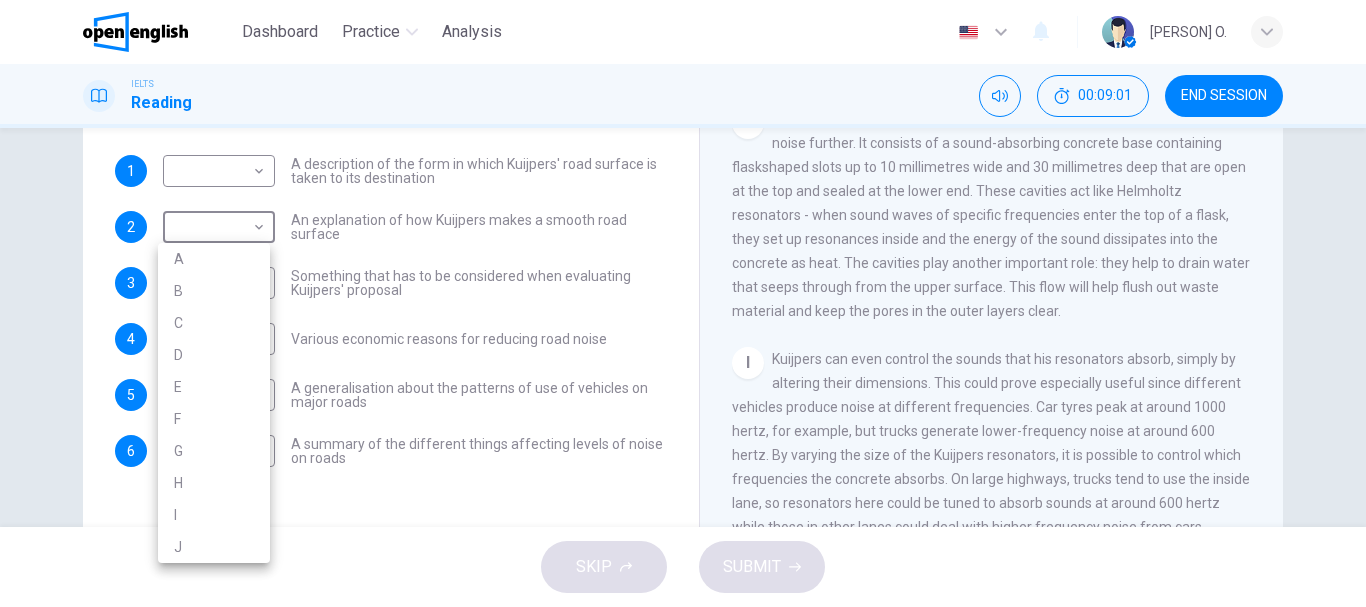click on "I" at bounding box center (214, 515) 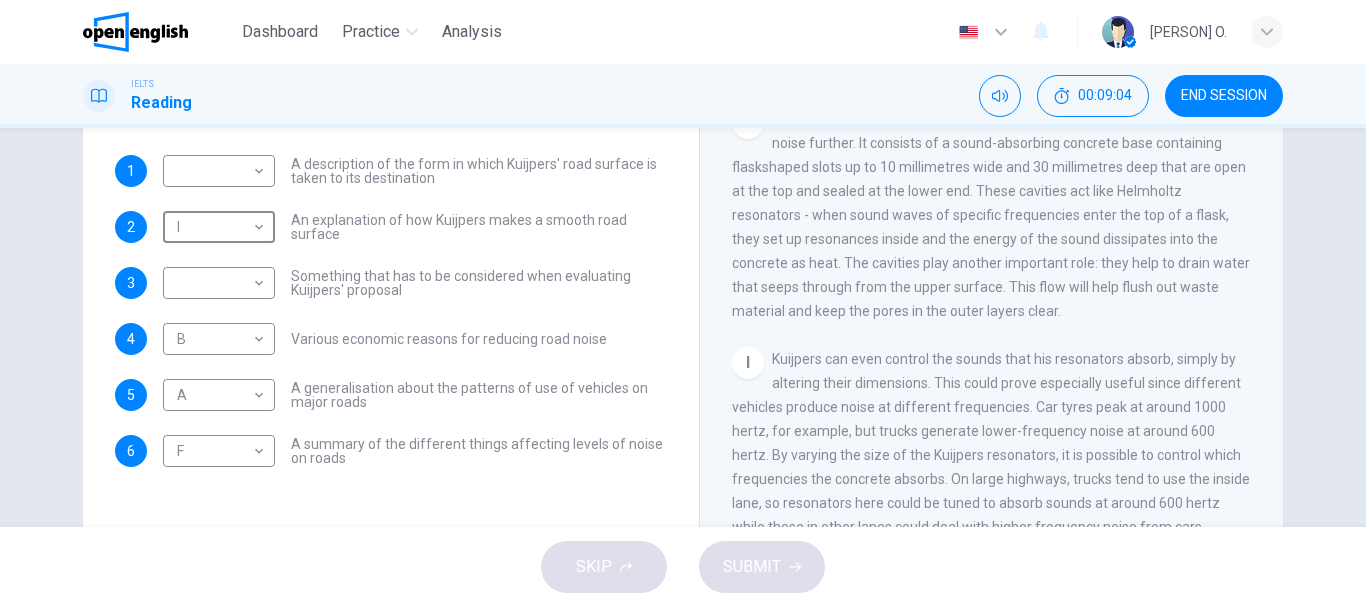 scroll, scrollTop: 376, scrollLeft: 0, axis: vertical 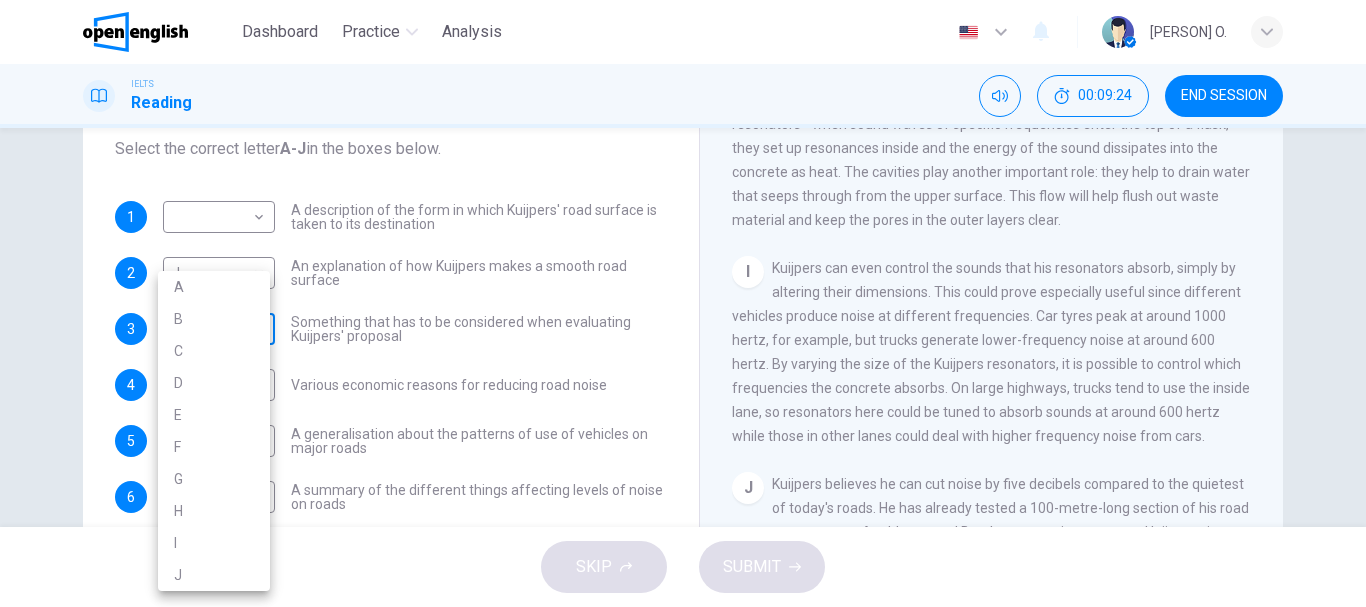 click on "This site uses cookies, as explained in our  Privacy Policy . If you agree to the use of cookies, please click the Accept button and continue to browse our site.   Privacy Policy Accept This site uses cookies, as explained in our  Privacy Policy . If you agree to the use of cookies, please click the Accept button and continue to browse our site.   Privacy Policy Accept This site uses cookies, as explained in our  Privacy Policy . If you agree to the use of cookies, please click the Accept button and continue to browse our site.   Privacy Policy Accept Dashboard Practice Analysis English ** ​ [PERSON] O. IELTS Reading 00:09:24 END SESSION Questions 1 - 6 The Reading Passage has ten paragraphs labelled   A-J .
Which paragraph contains the following information?
Select the correct letter   A-J  in the boxes below. 1 ​ ​ A description of the form in which Kuijpers' road surface is taken to its destination 2 I * ​ An explanation of how Kuijpers makes a smooth road surface 3 ​ ​ 4 B * ​ 5 A * ​ 6" at bounding box center (683, 303) 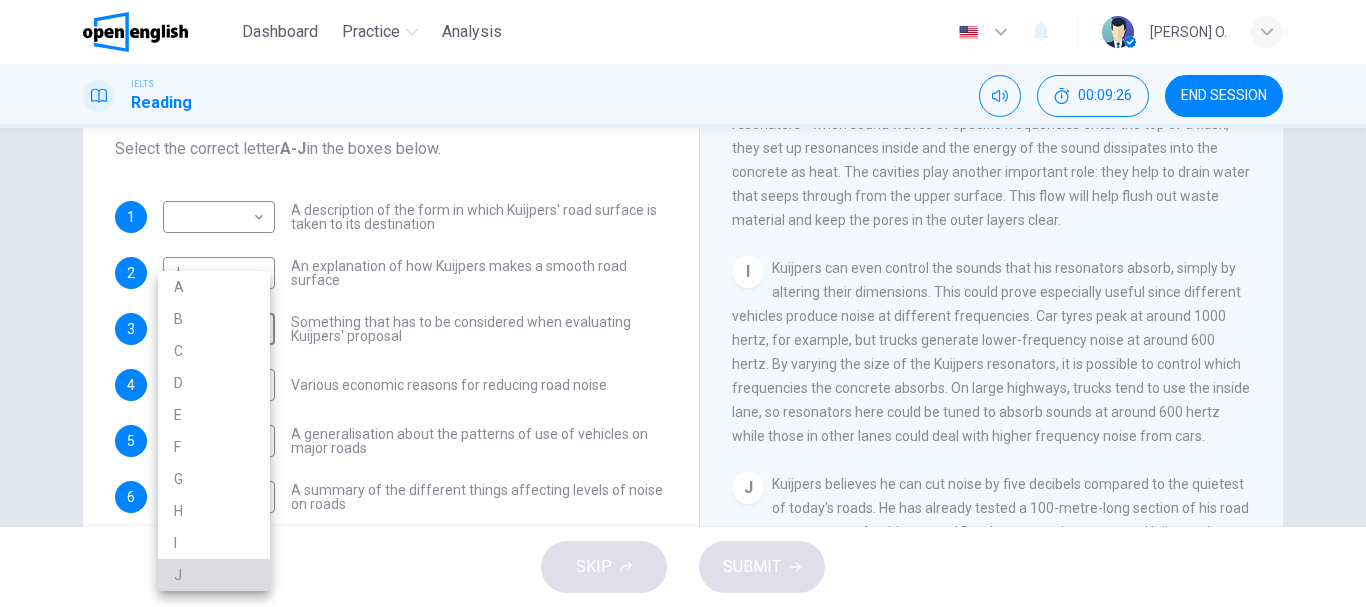 click on "J" at bounding box center [214, 575] 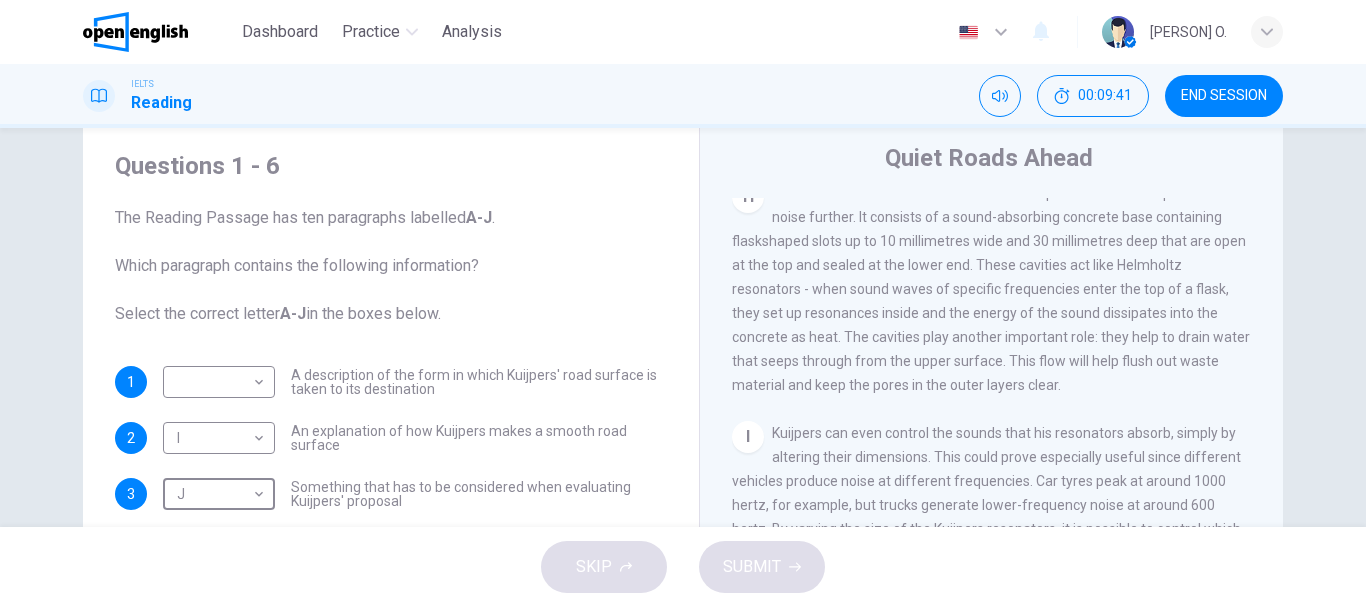 scroll, scrollTop: 50, scrollLeft: 0, axis: vertical 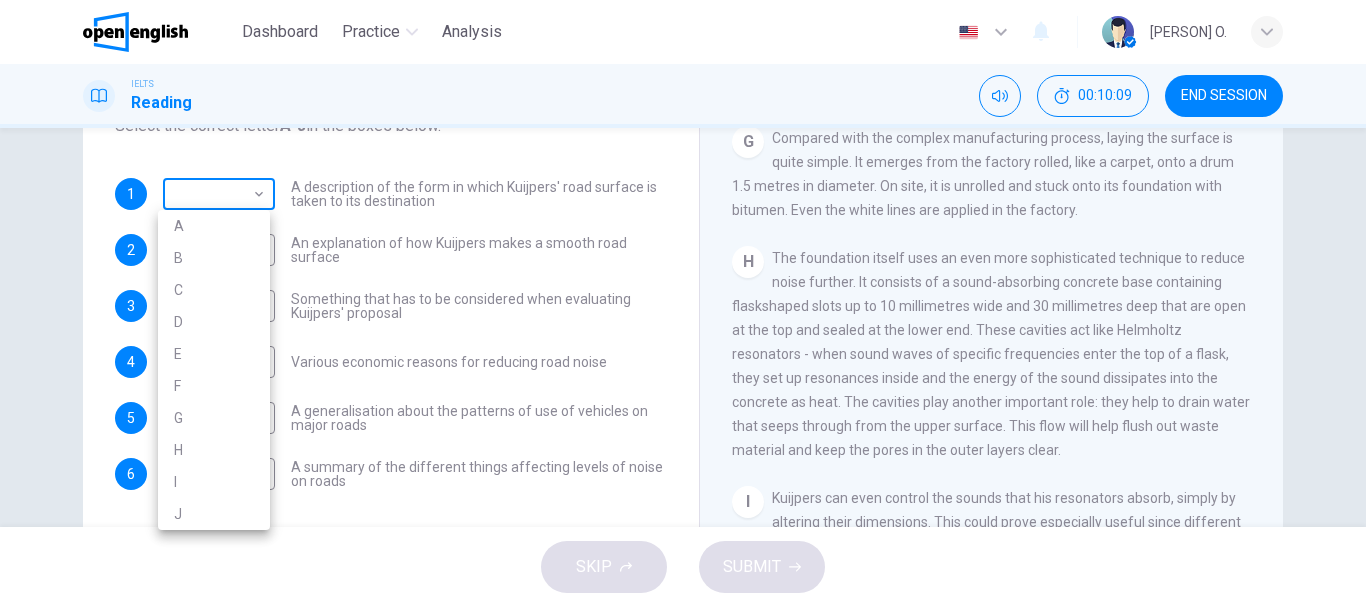 click on "This site uses cookies, as explained in our  Privacy Policy . If you agree to the use of cookies, please click the Accept button and continue to browse our site.   Privacy Policy Accept This site uses cookies, as explained in our  Privacy Policy . If you agree to the use of cookies, please click the Accept button and continue to browse our site.   Privacy Policy Accept This site uses cookies, as explained in our  Privacy Policy . If you agree to the use of cookies, please click the Accept button and continue to browse our site.   Privacy Policy Accept Dashboard Practice Analysis English ** ​ [PERSON] O. IELTS Reading 00:10:09 END SESSION Questions 1 - 6 The Reading Passage has ten paragraphs labelled   A-J .
Which paragraph contains the following information?
Select the correct letter   A-J  in the boxes below. 1 ​ ​ A description of the form in which Kuijpers' road surface is taken to its destination 2 I * ​ An explanation of how Kuijpers makes a smooth road surface 3 J * ​ 4 B * ​ 5 A * ​ 6" at bounding box center [683, 303] 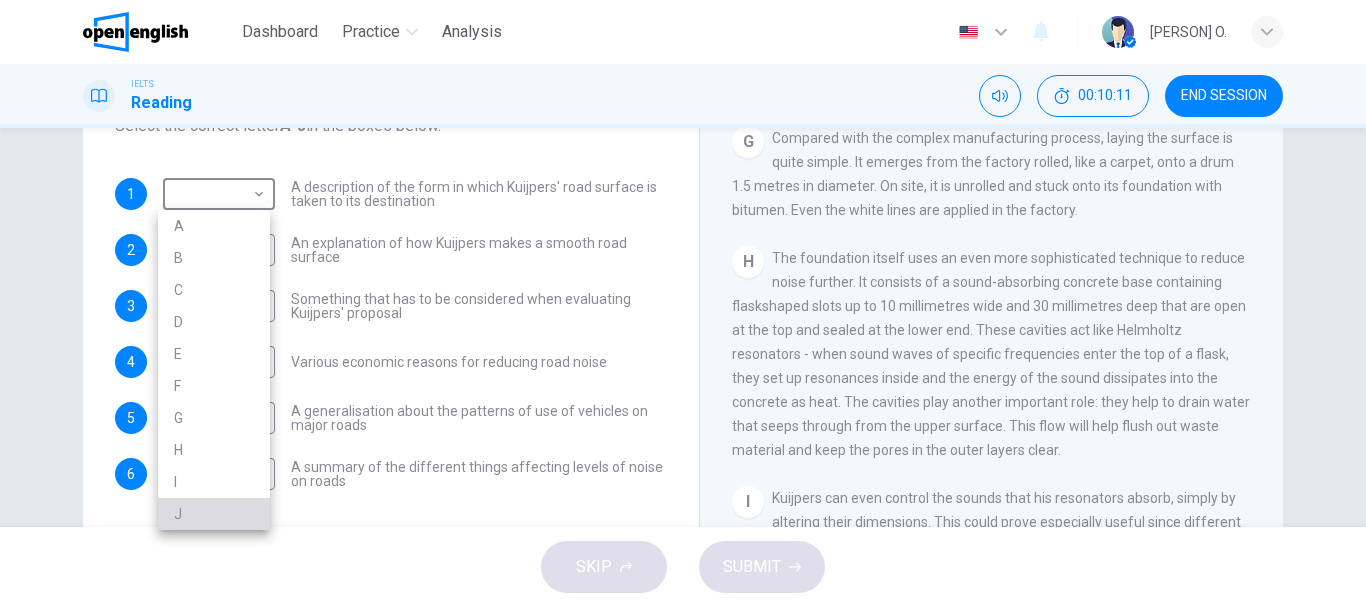 click on "J" at bounding box center [214, 514] 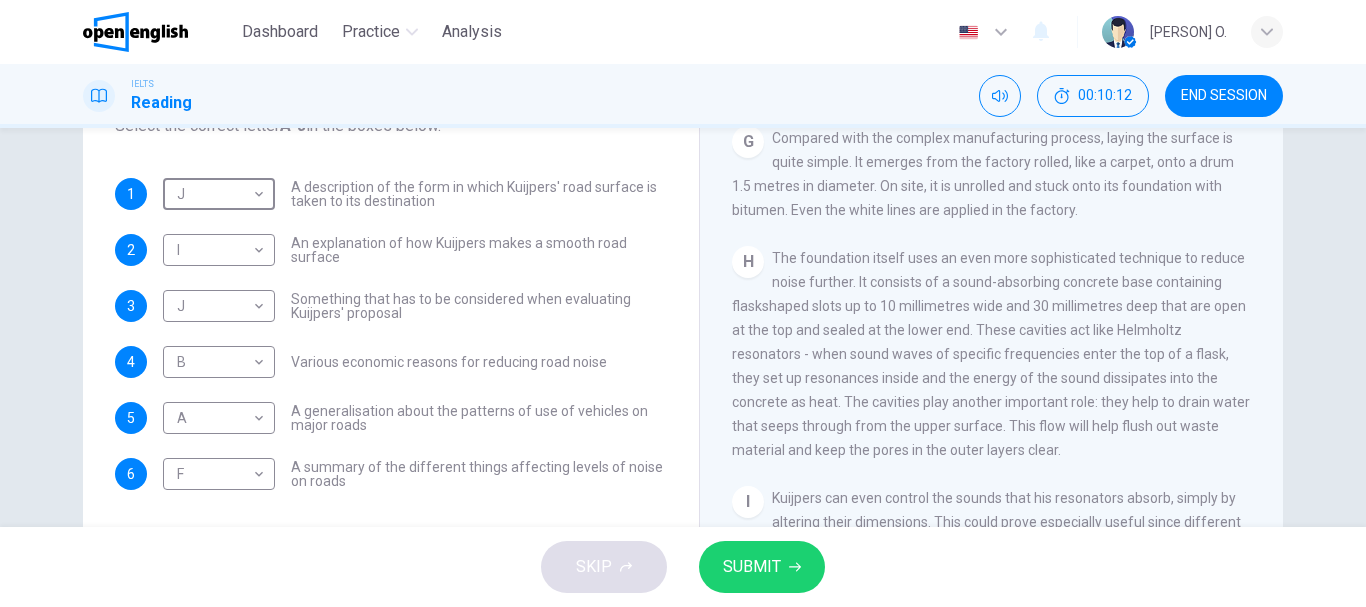 click on "SUBMIT" at bounding box center [752, 567] 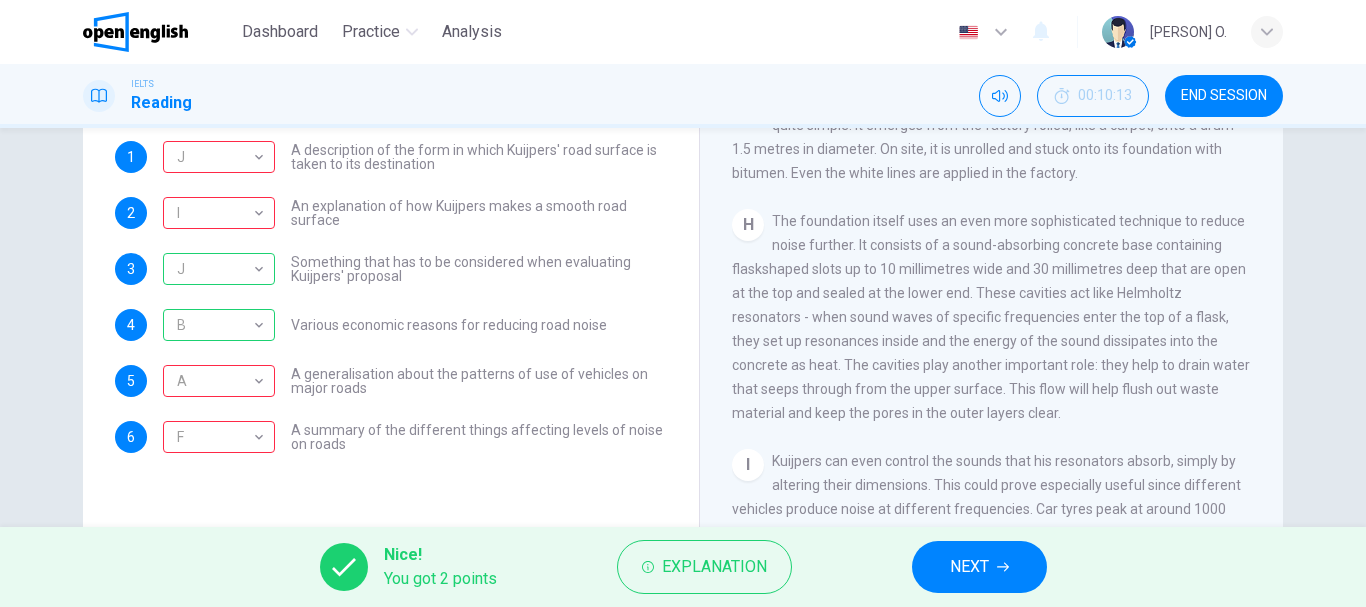 scroll, scrollTop: 277, scrollLeft: 0, axis: vertical 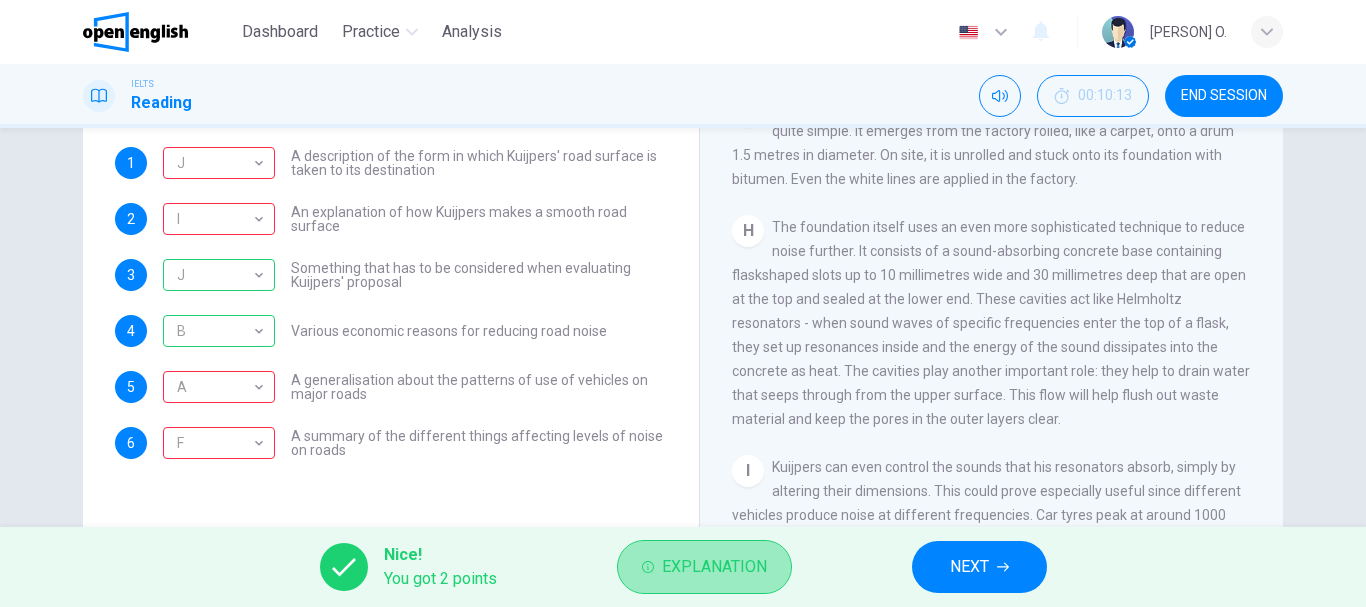 click on "Explanation" at bounding box center (704, 567) 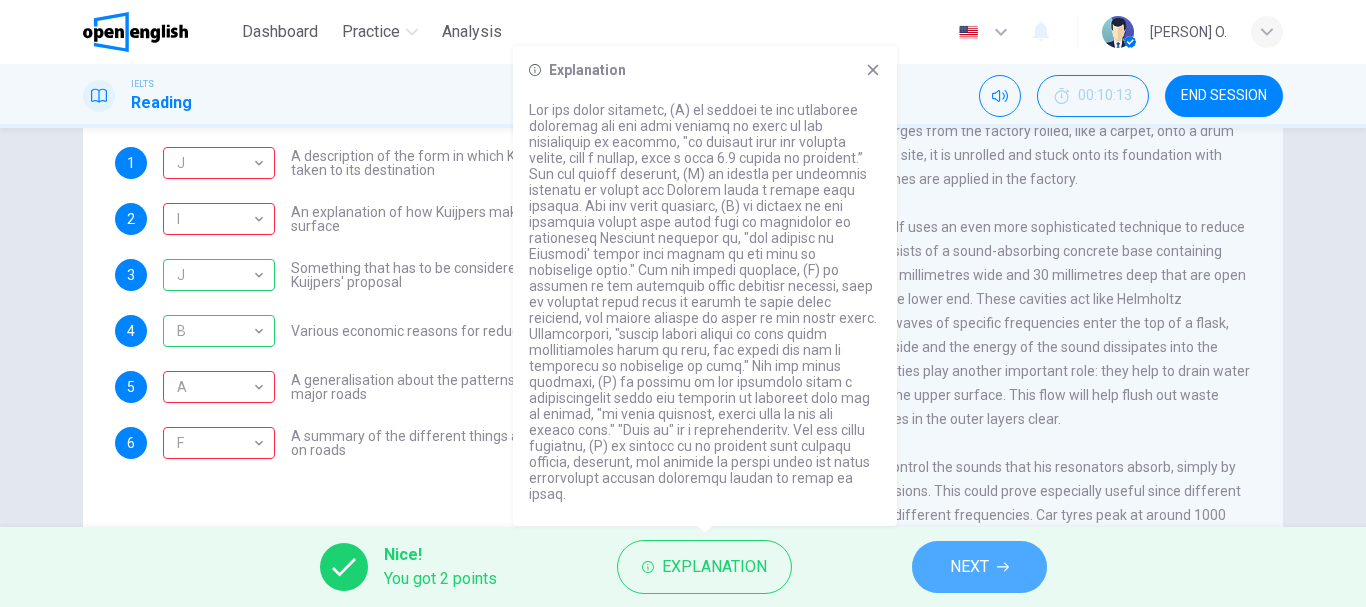 click on "NEXT" at bounding box center [969, 567] 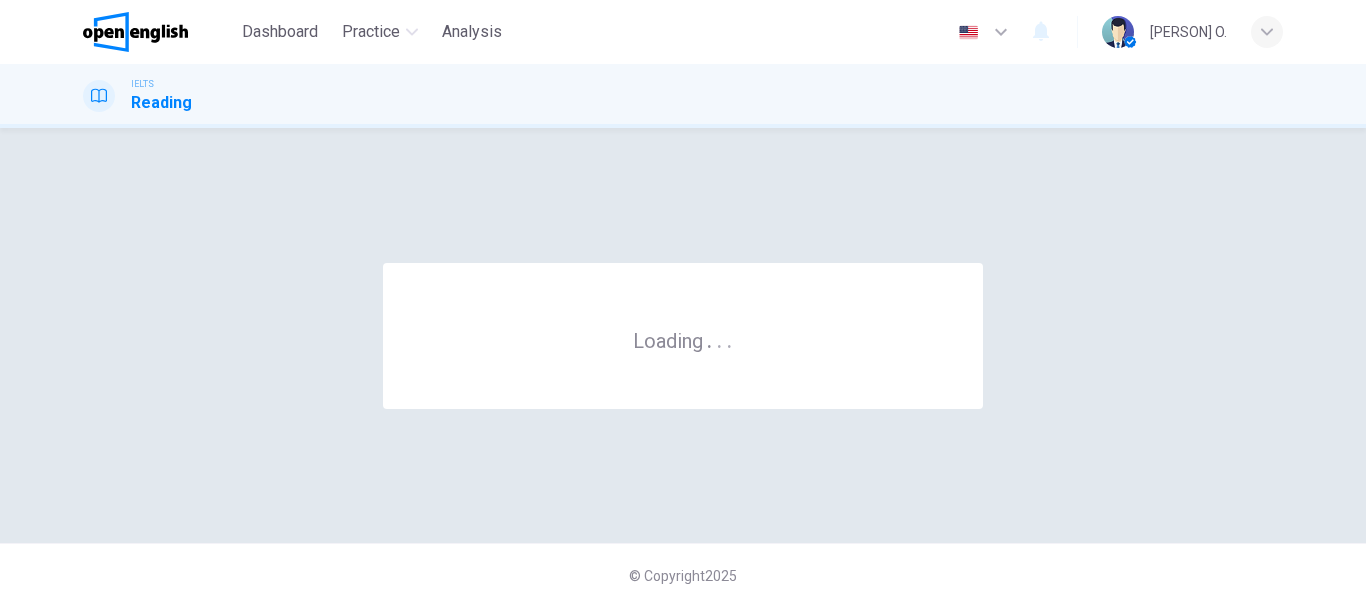 scroll, scrollTop: 0, scrollLeft: 0, axis: both 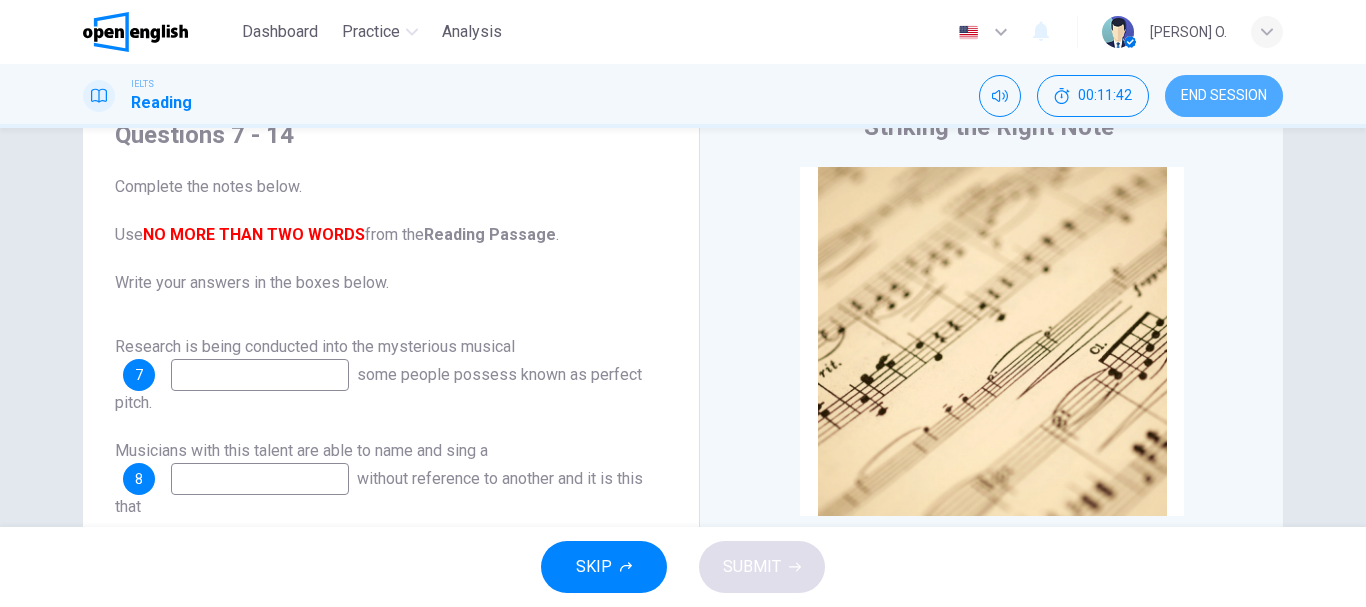 click on "END SESSION" at bounding box center [1224, 96] 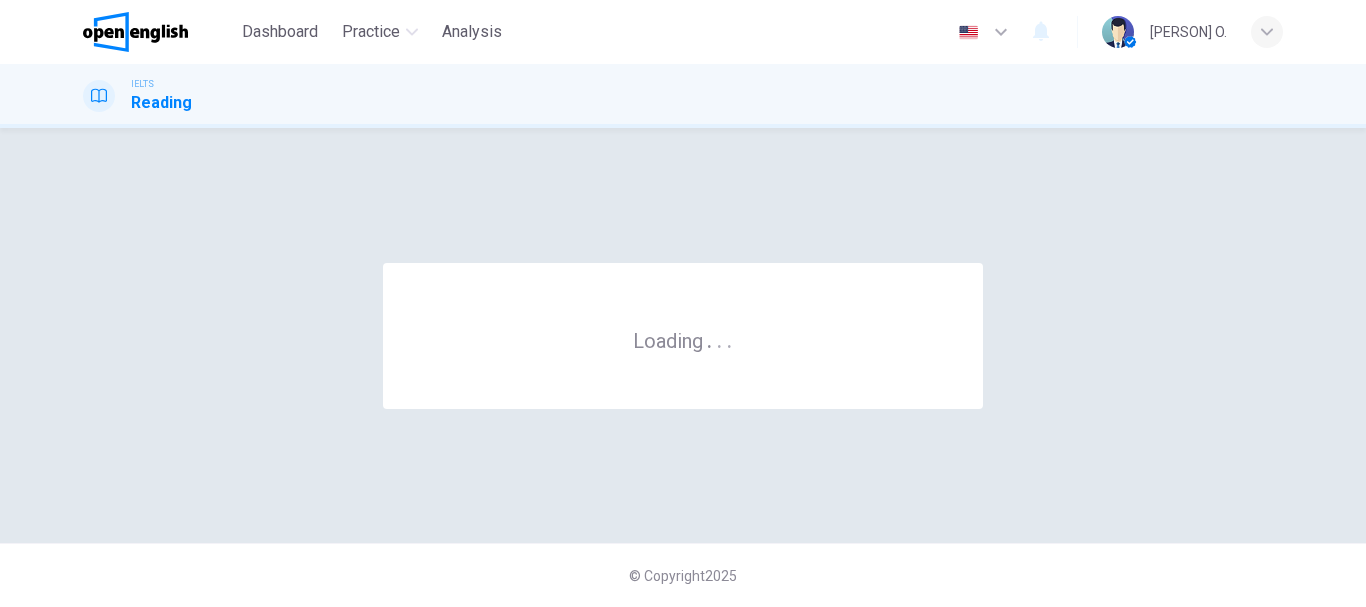 scroll, scrollTop: 0, scrollLeft: 0, axis: both 